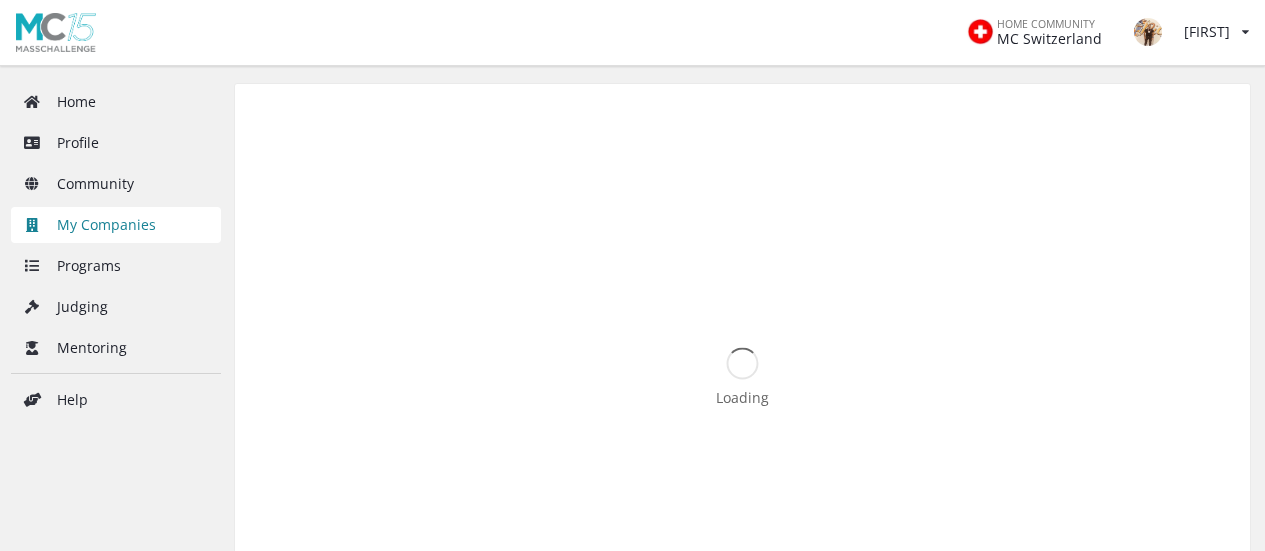 scroll, scrollTop: 0, scrollLeft: 0, axis: both 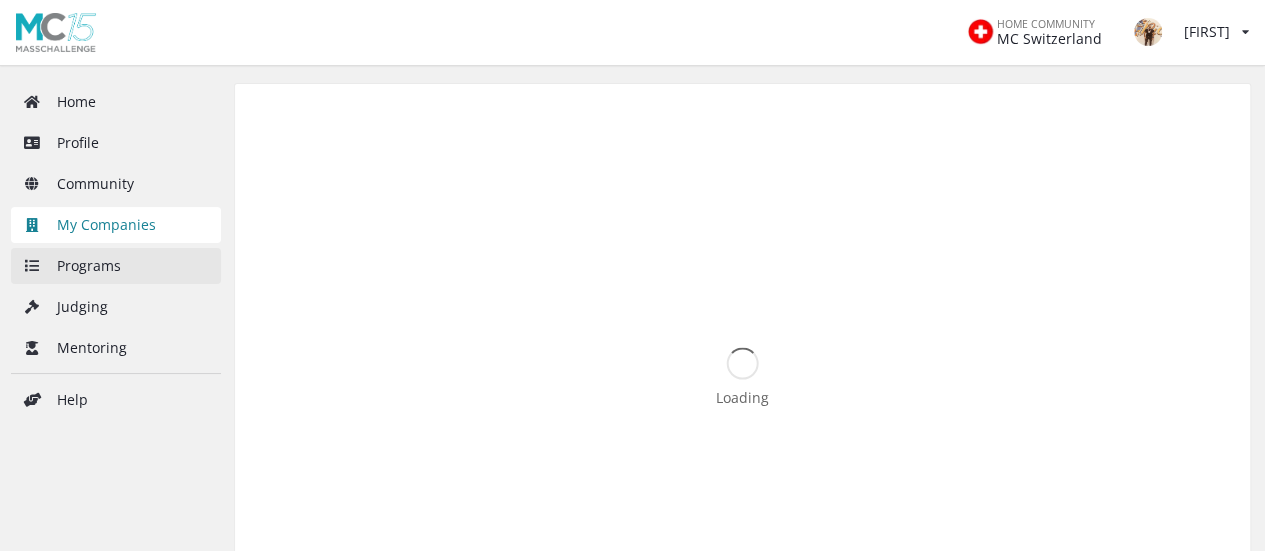 click on "Programs" at bounding box center [116, 266] 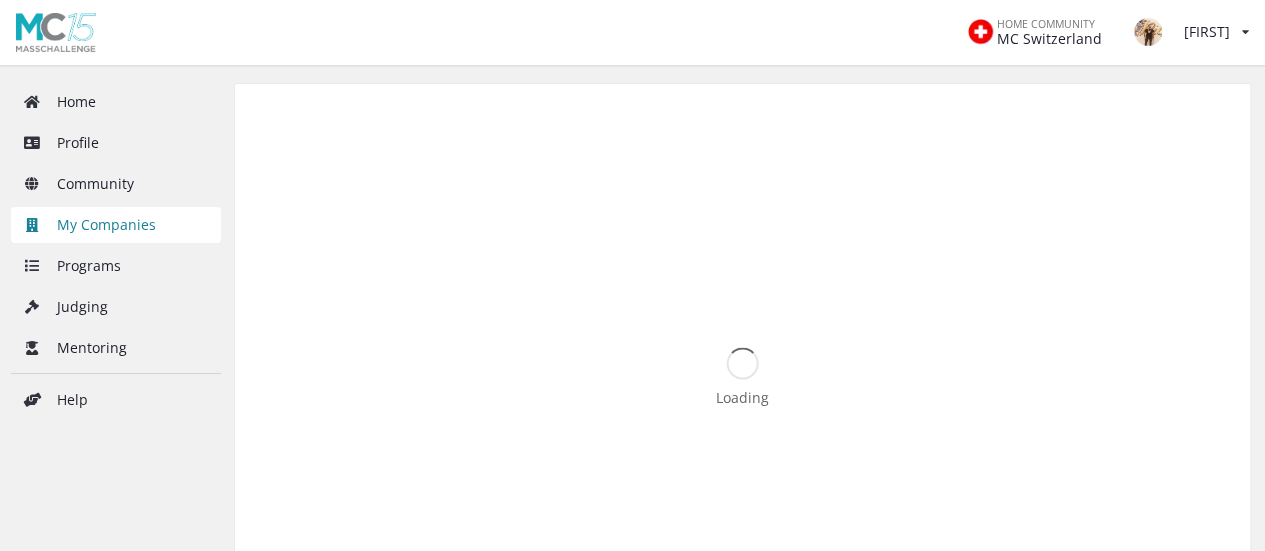 click on "My Companies" at bounding box center (116, 225) 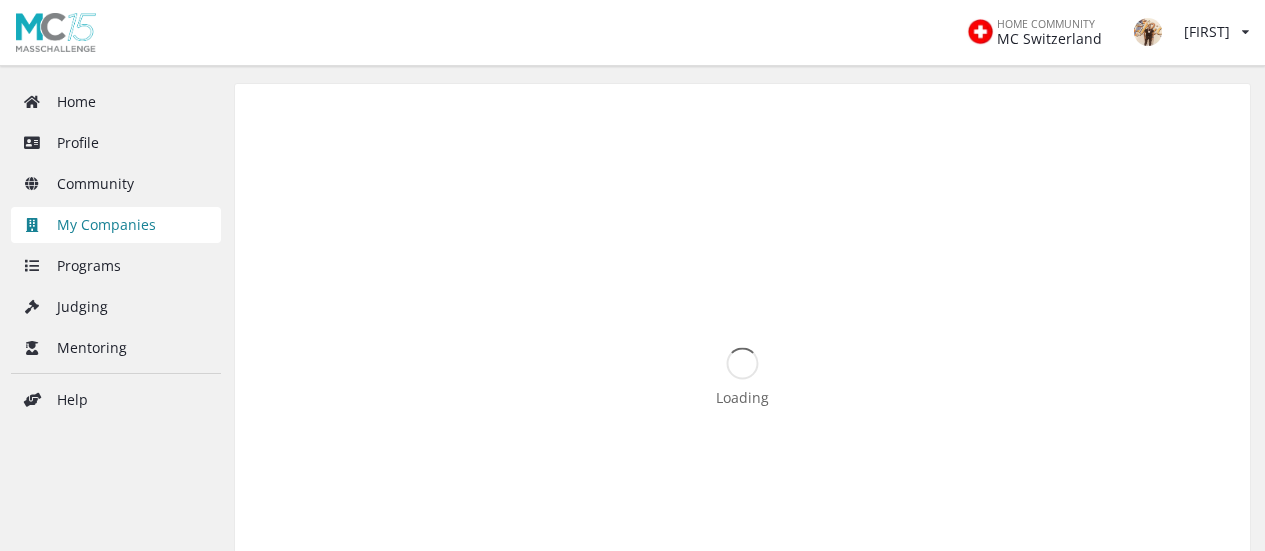 scroll, scrollTop: 0, scrollLeft: 0, axis: both 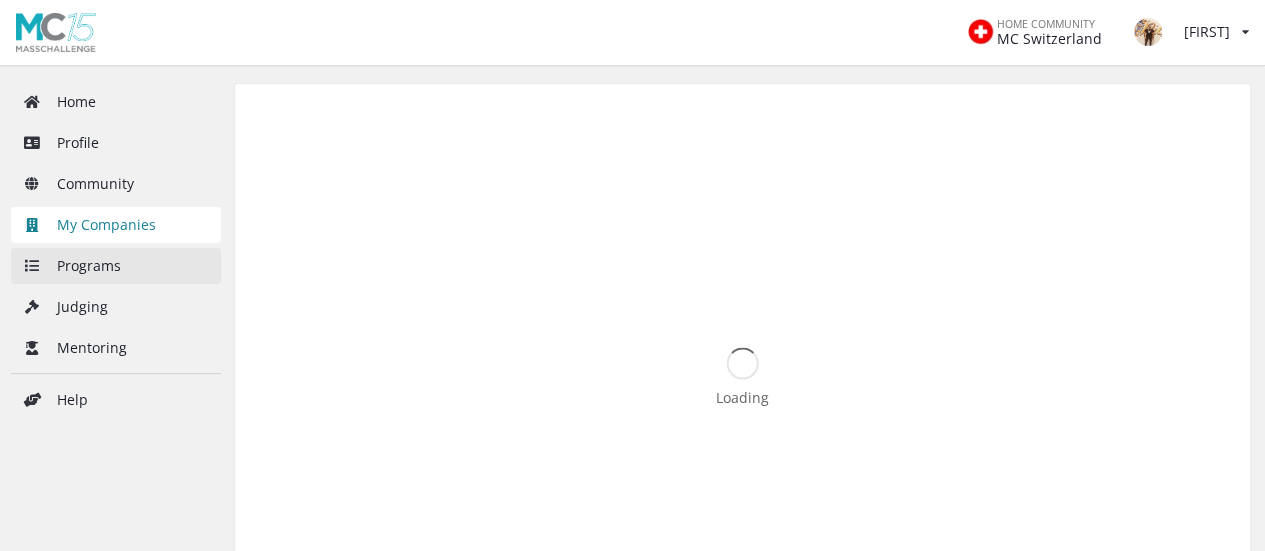 click on "Programs" at bounding box center (116, 266) 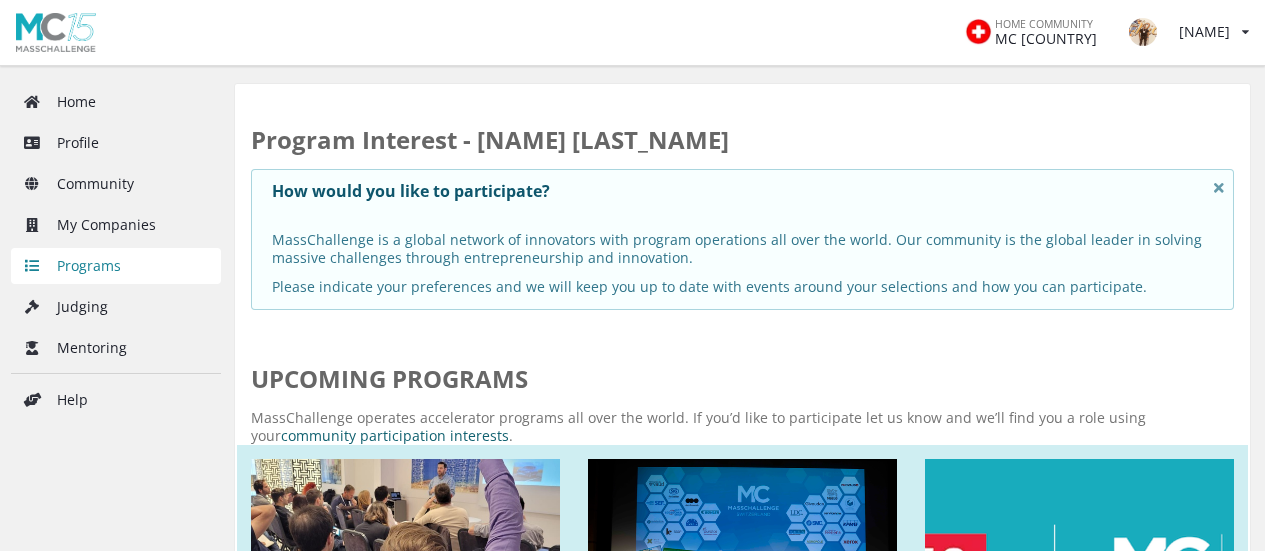 scroll, scrollTop: 0, scrollLeft: 0, axis: both 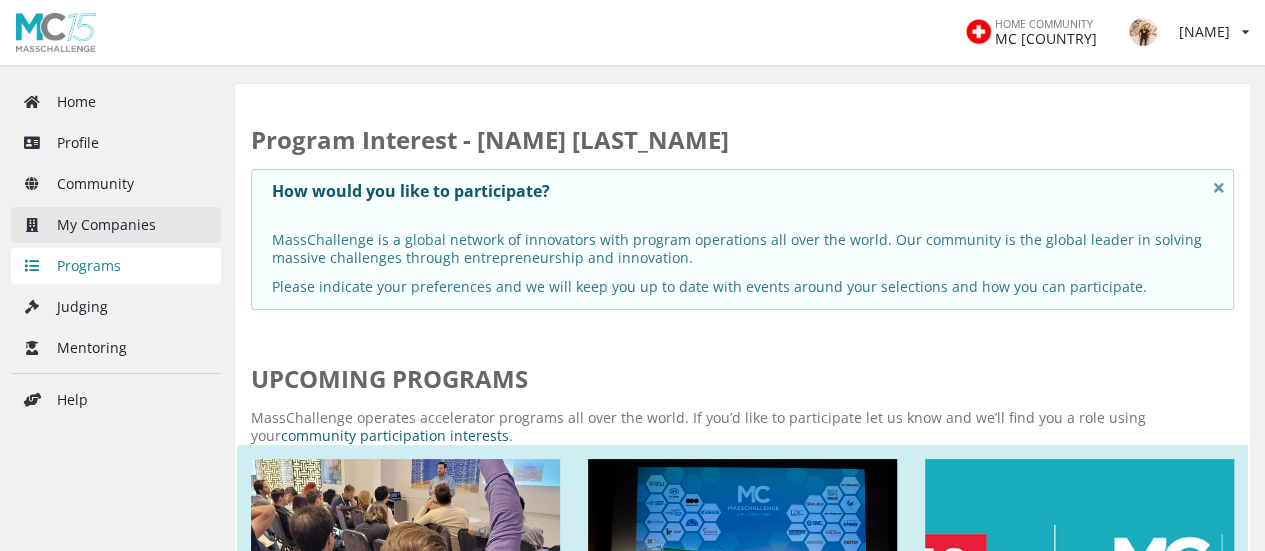 click on "My Companies" at bounding box center [116, 225] 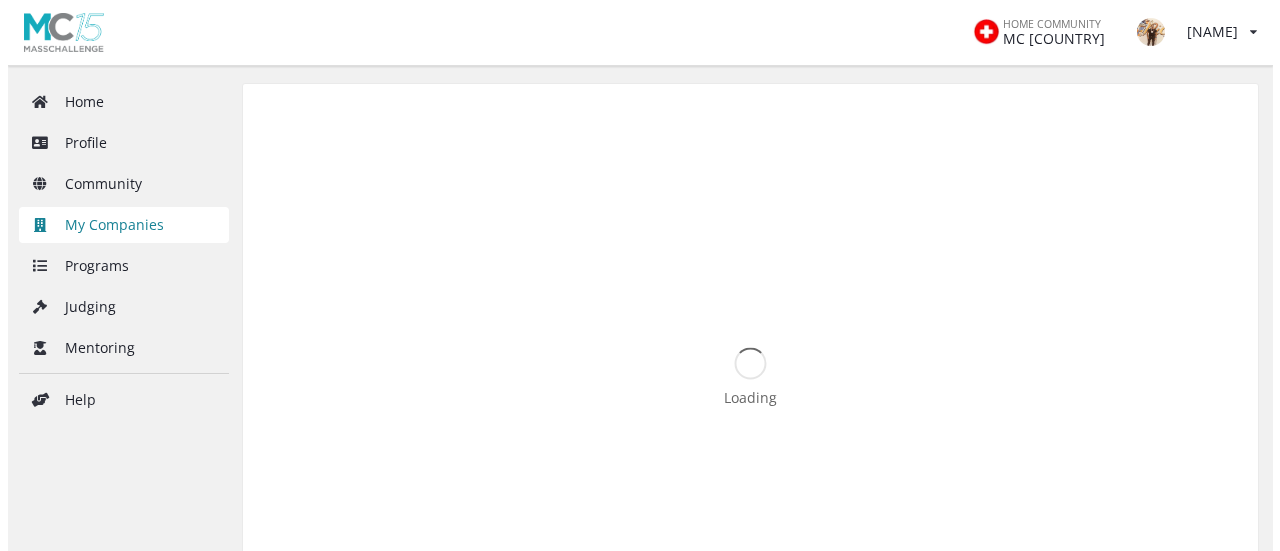 scroll, scrollTop: 0, scrollLeft: 0, axis: both 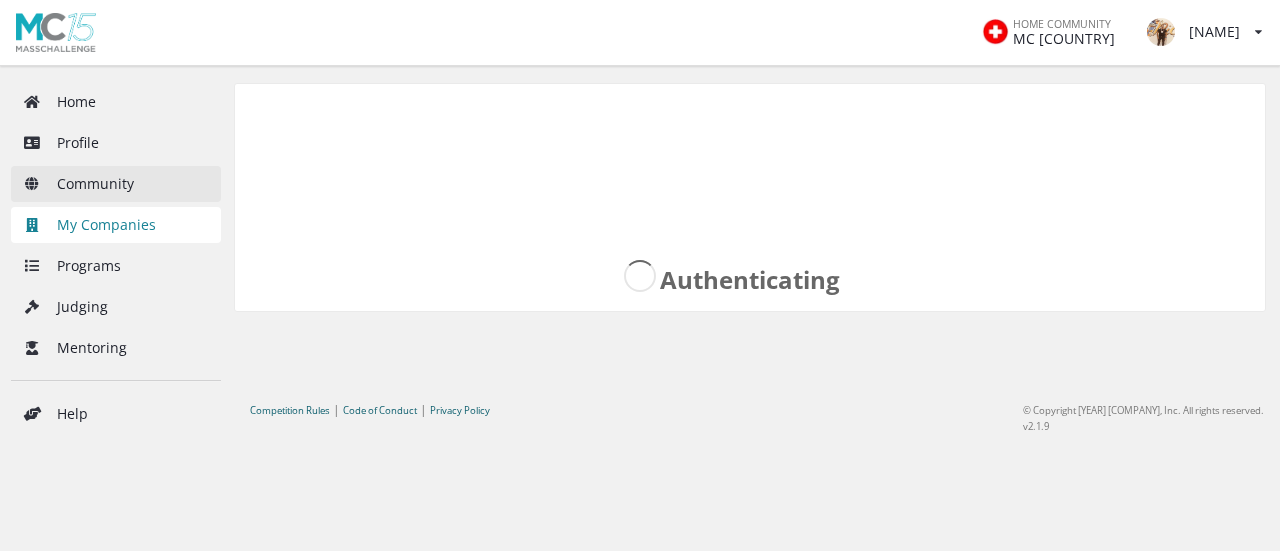 click on "Community" at bounding box center (116, 184) 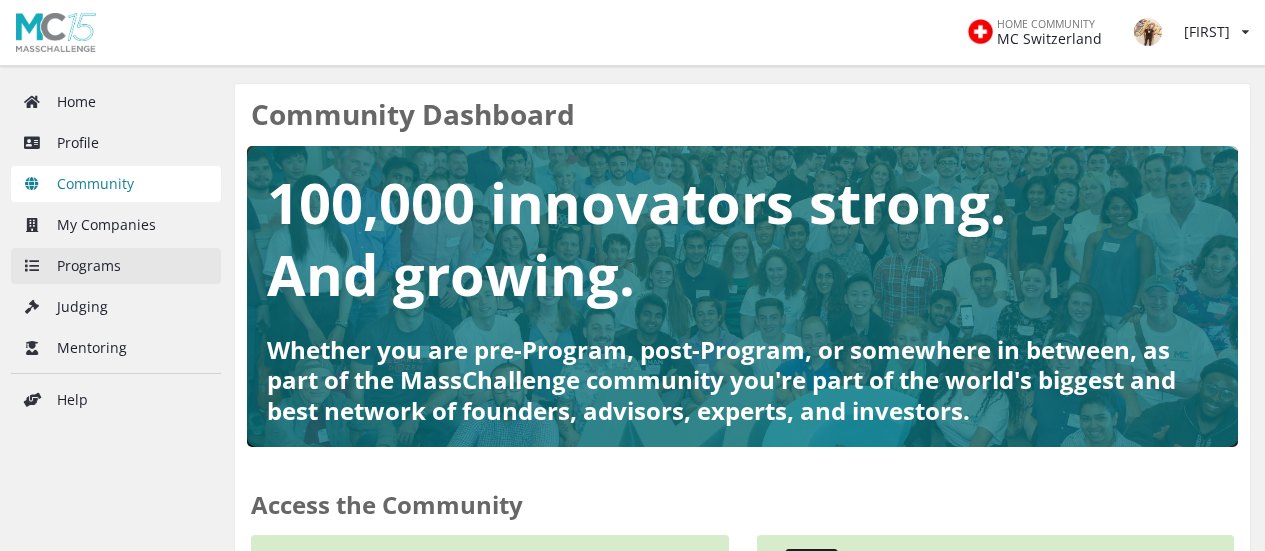 scroll, scrollTop: 0, scrollLeft: 0, axis: both 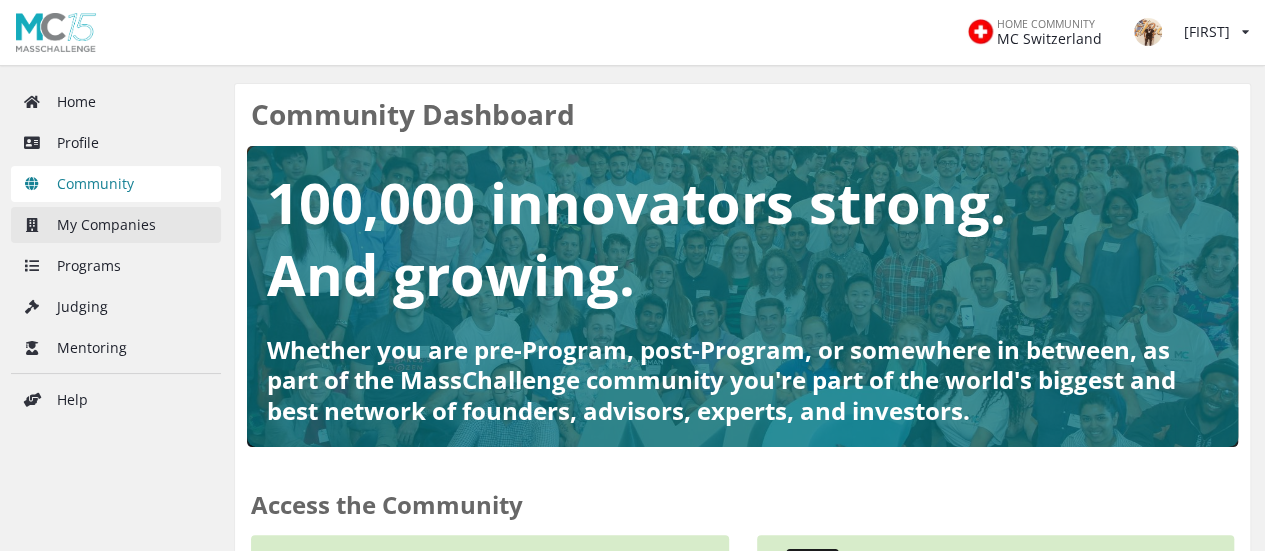 click on "My Companies" at bounding box center [116, 225] 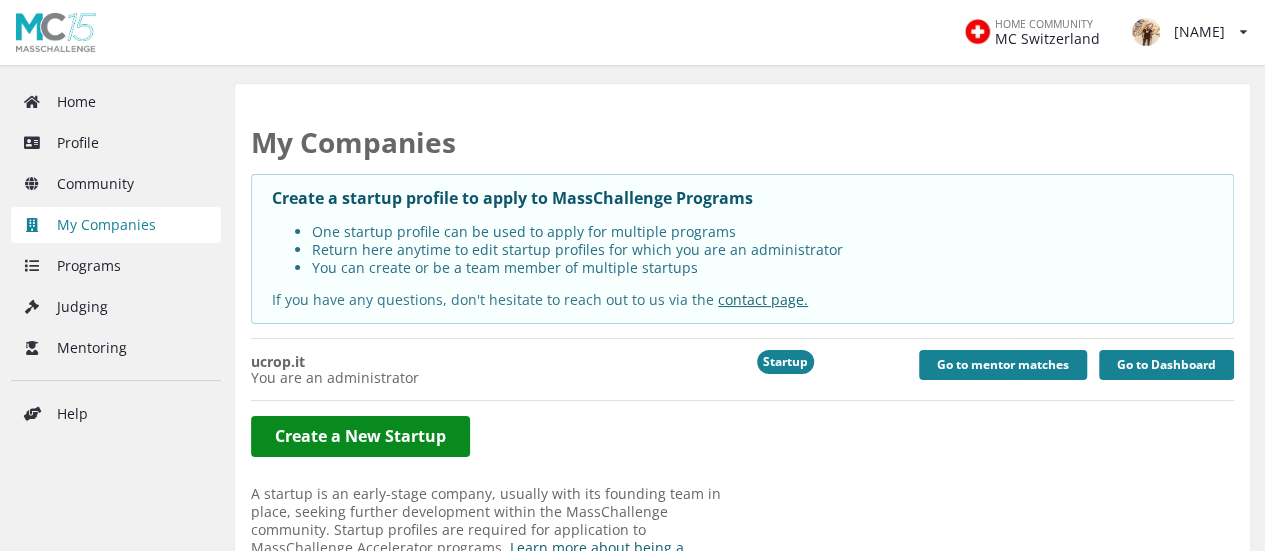 scroll, scrollTop: 182, scrollLeft: 0, axis: vertical 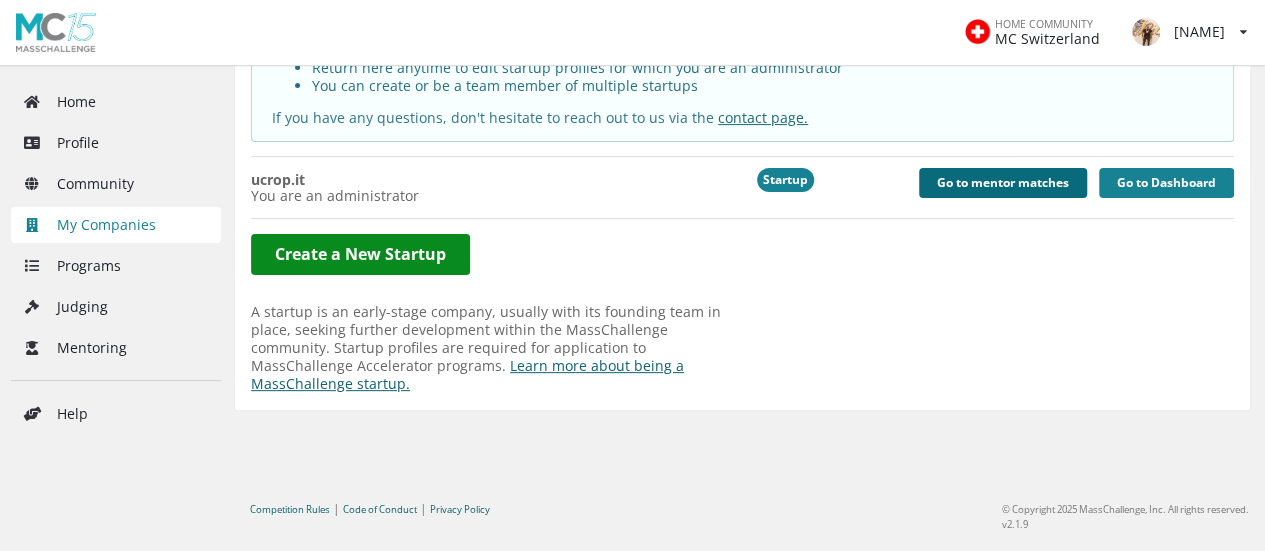 click on "Go to mentor matches" at bounding box center [1003, 183] 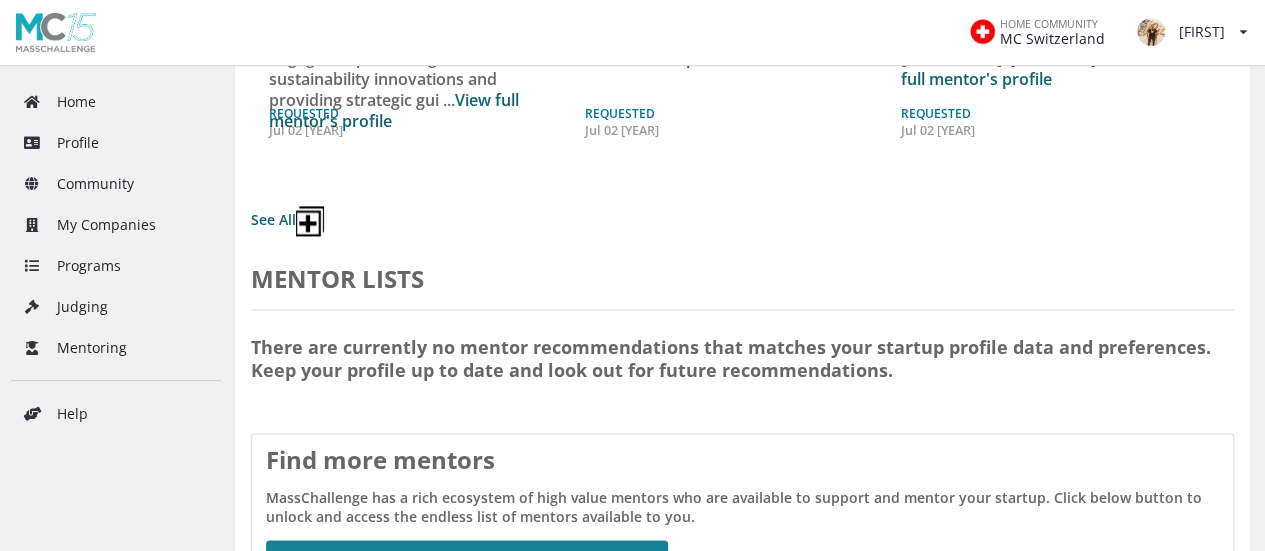 scroll, scrollTop: 1608, scrollLeft: 0, axis: vertical 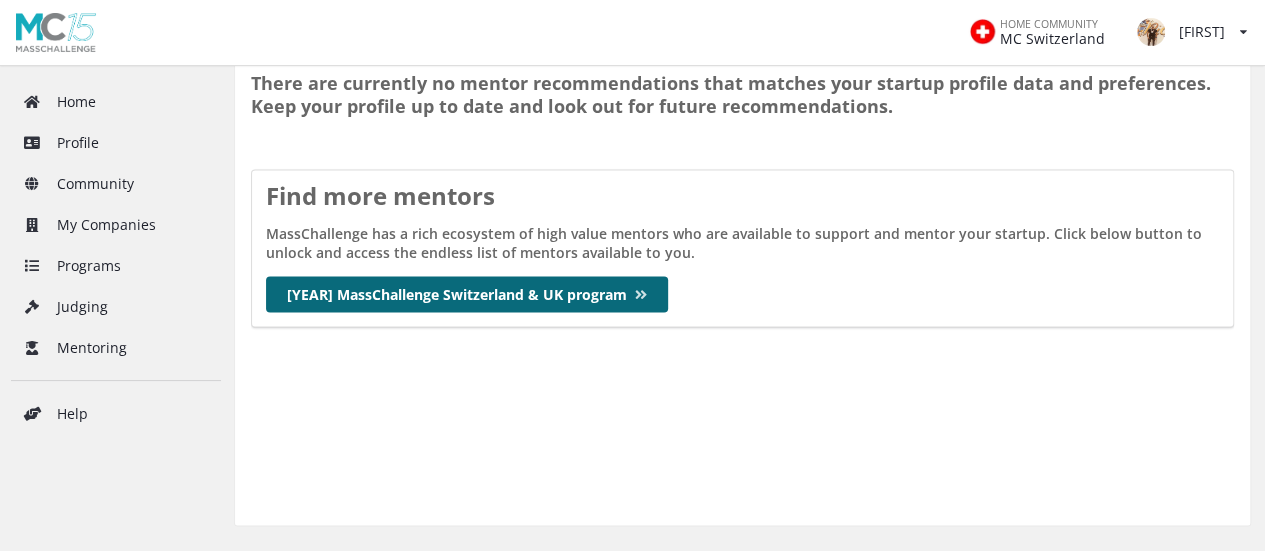 click on "[YEAR] MassChallenge Switzerland & UK program" at bounding box center [467, 294] 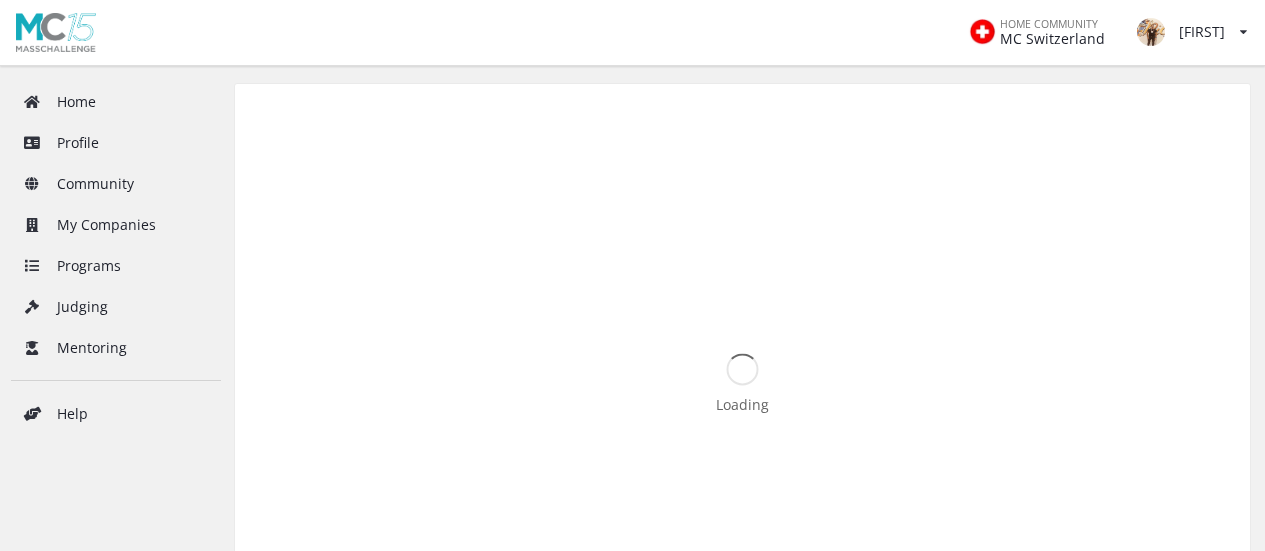 scroll, scrollTop: 0, scrollLeft: 0, axis: both 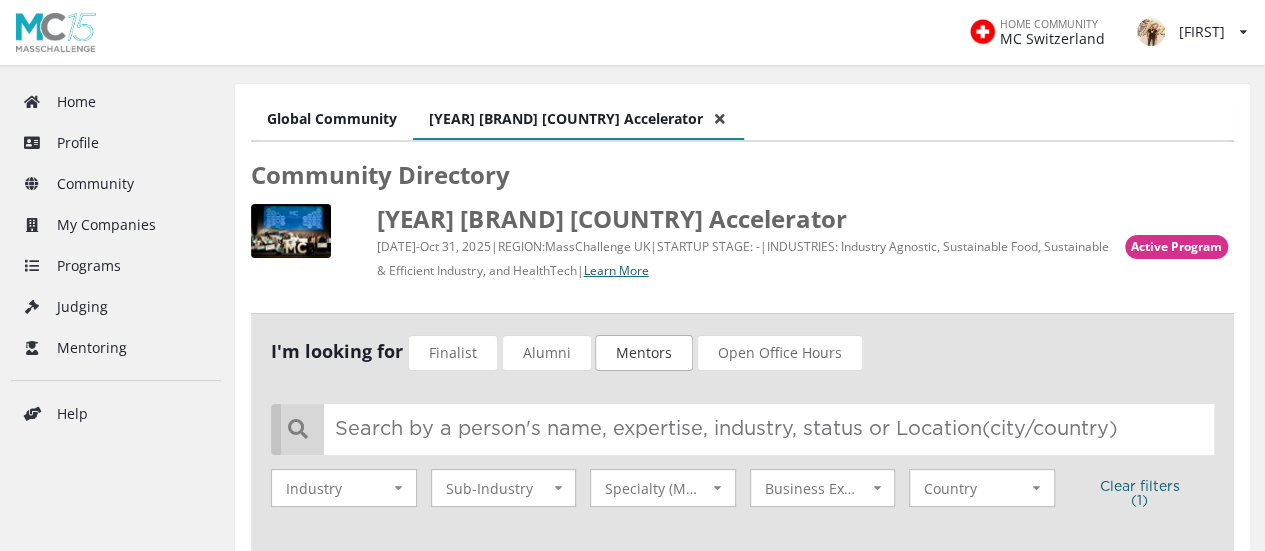 click on "Mentors" at bounding box center (644, 353) 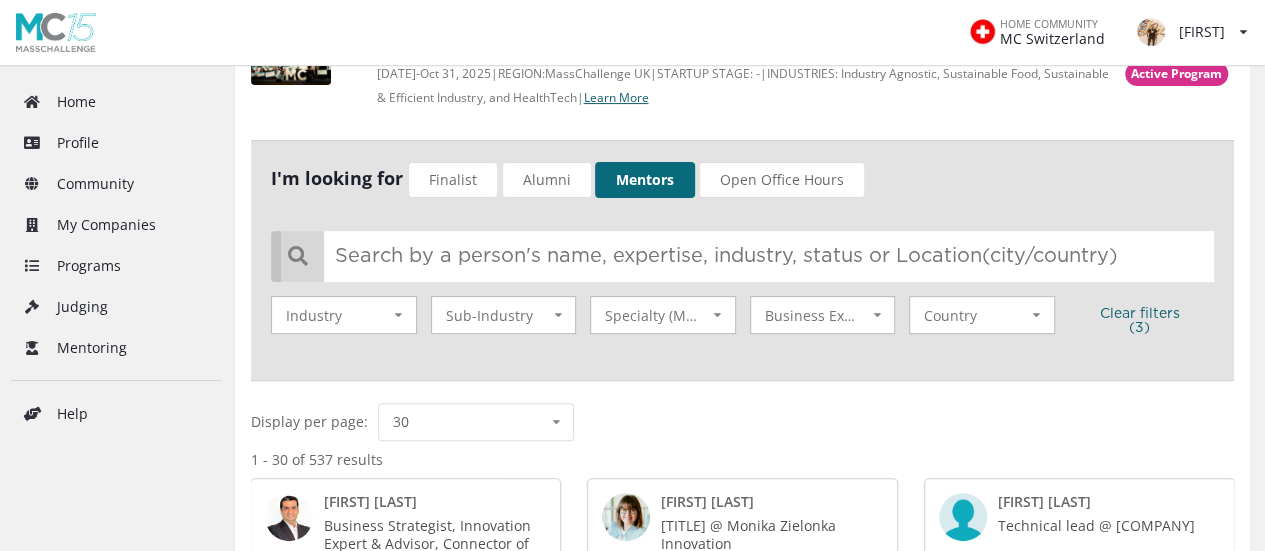 scroll, scrollTop: 174, scrollLeft: 0, axis: vertical 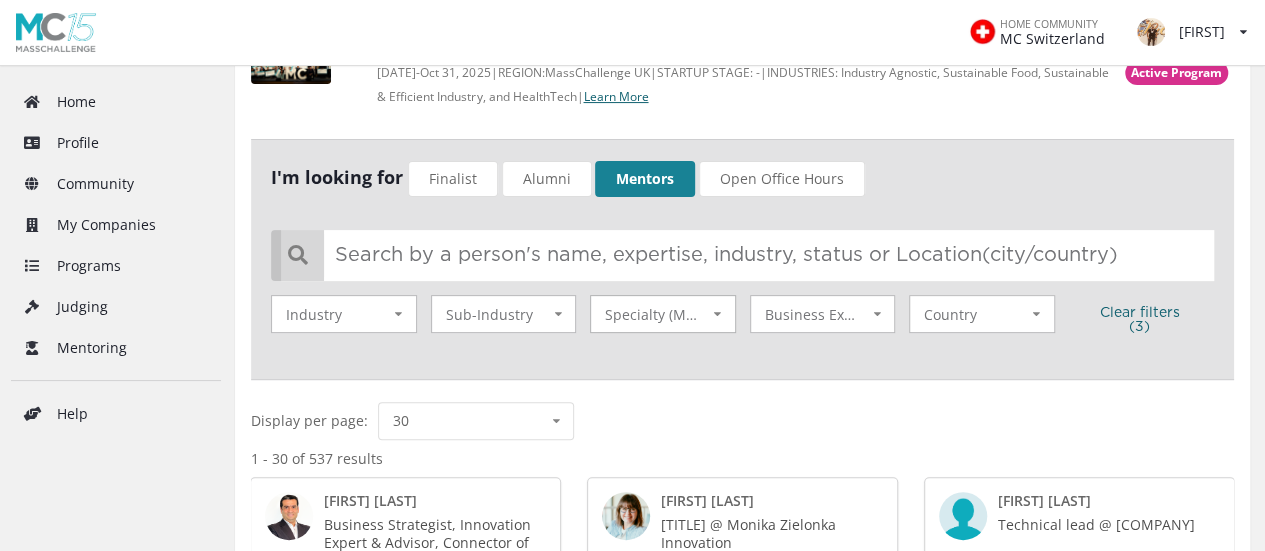 click at bounding box center (398, 314) 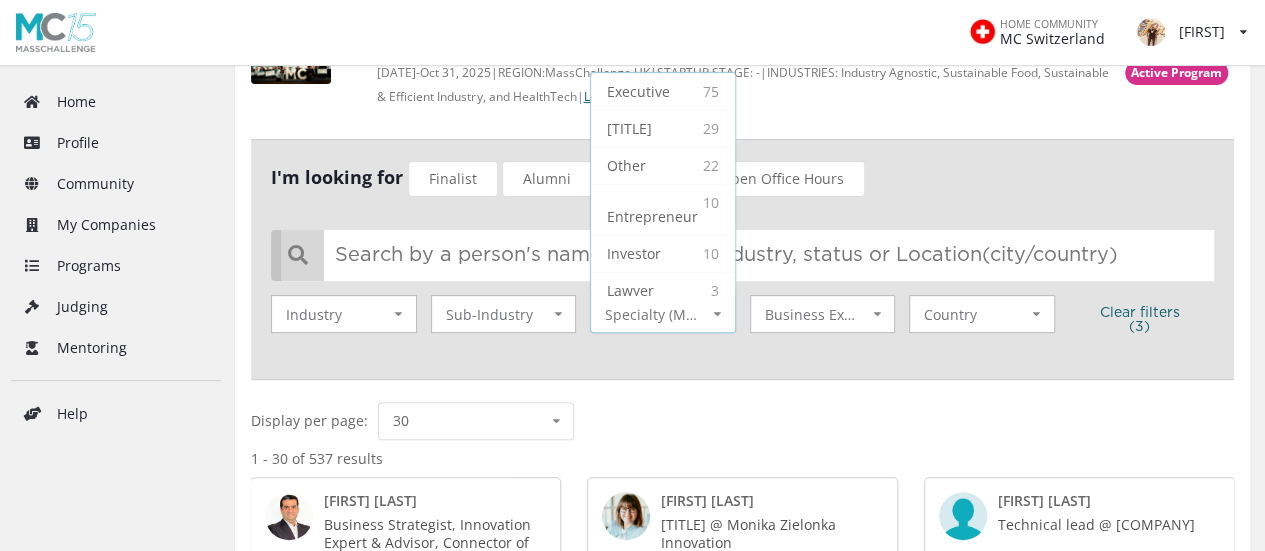 click on "Display per page:   30 10 30 50 70 100" at bounding box center [742, 421] 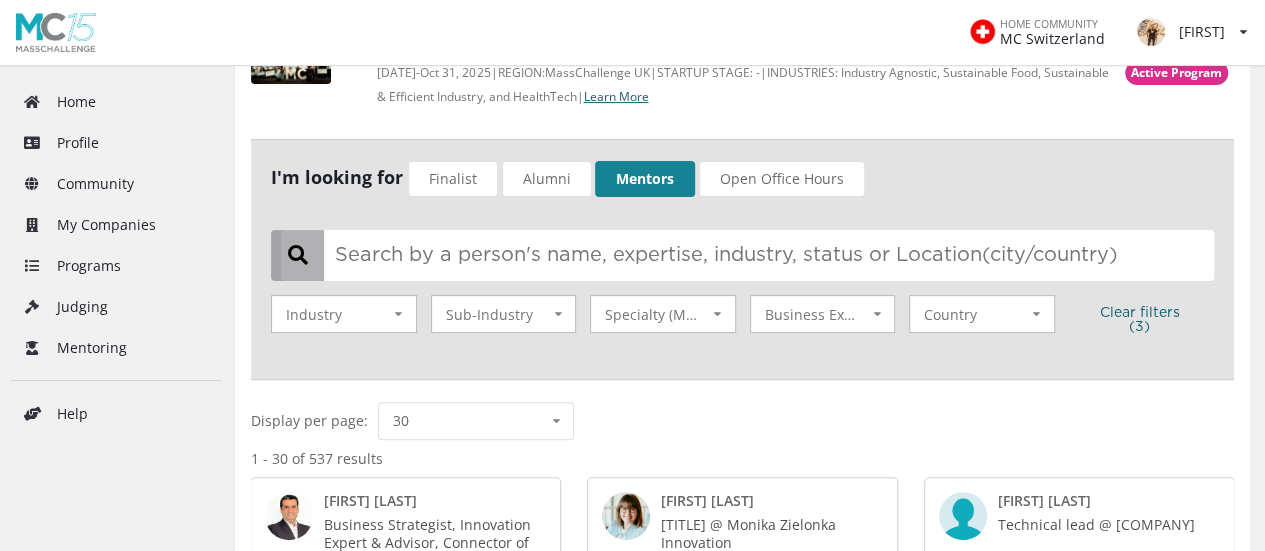 click at bounding box center (747, 255) 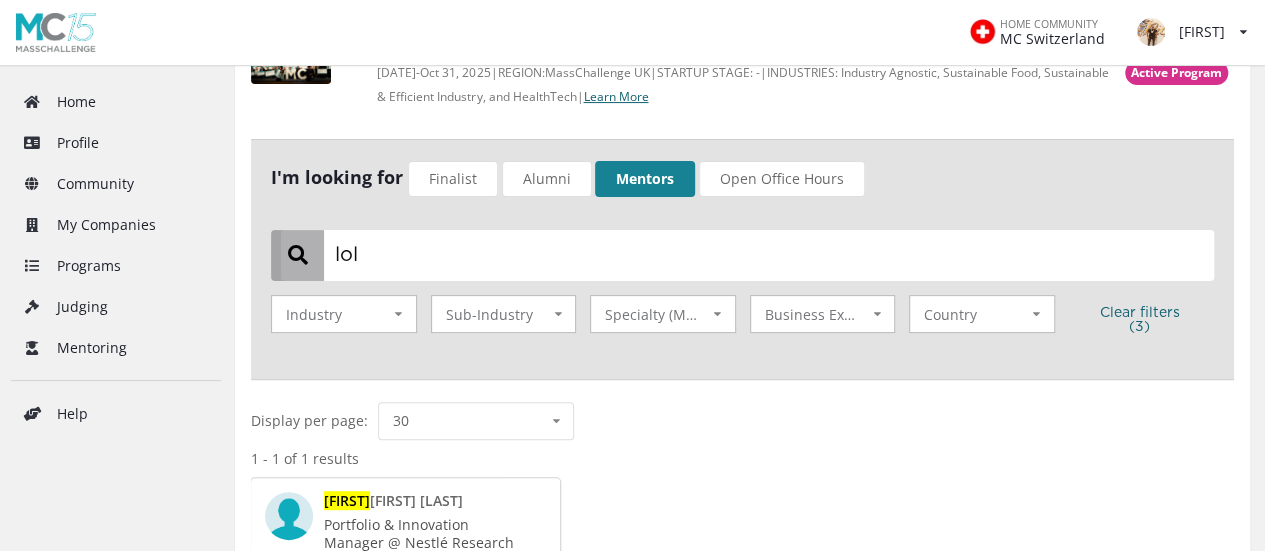 type on "lol" 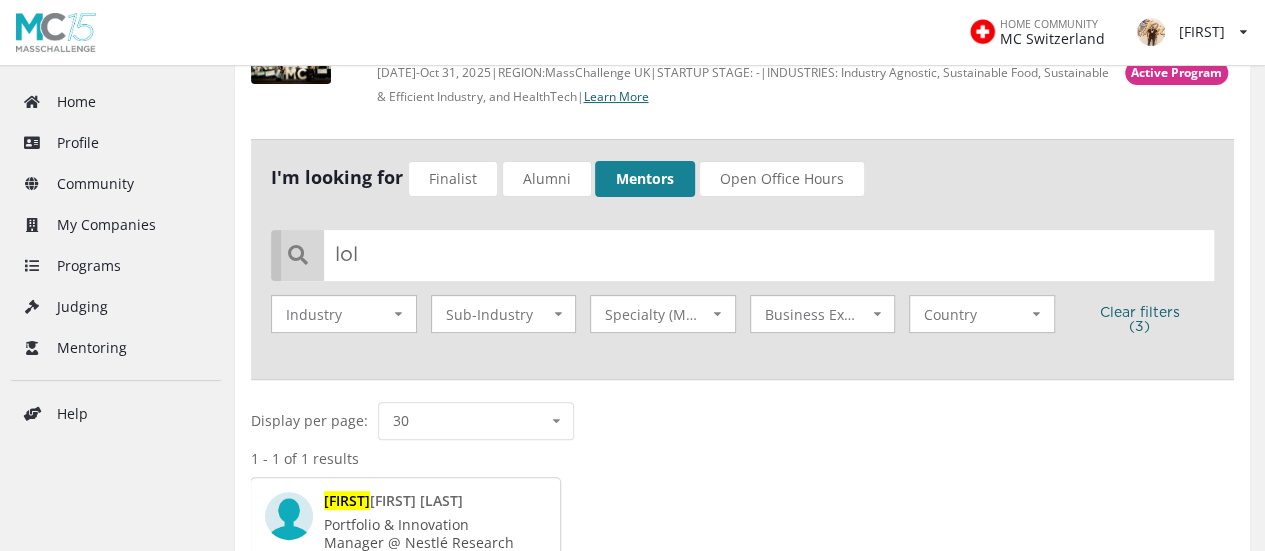 click on "Portfolio & Innovation Manager" at bounding box center (396, 533) 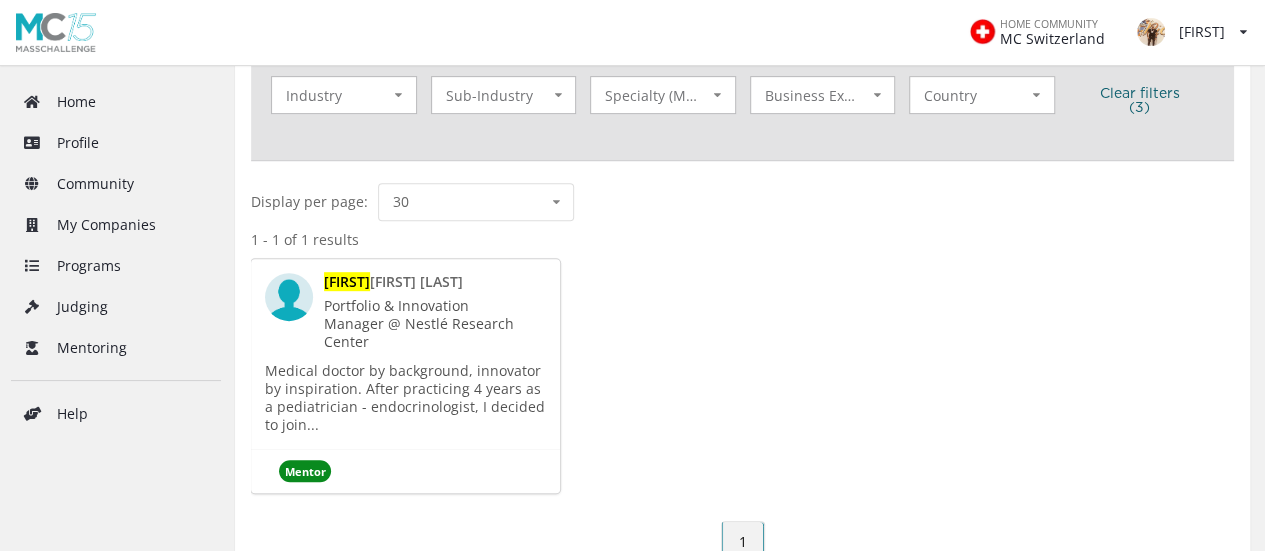 scroll, scrollTop: 394, scrollLeft: 0, axis: vertical 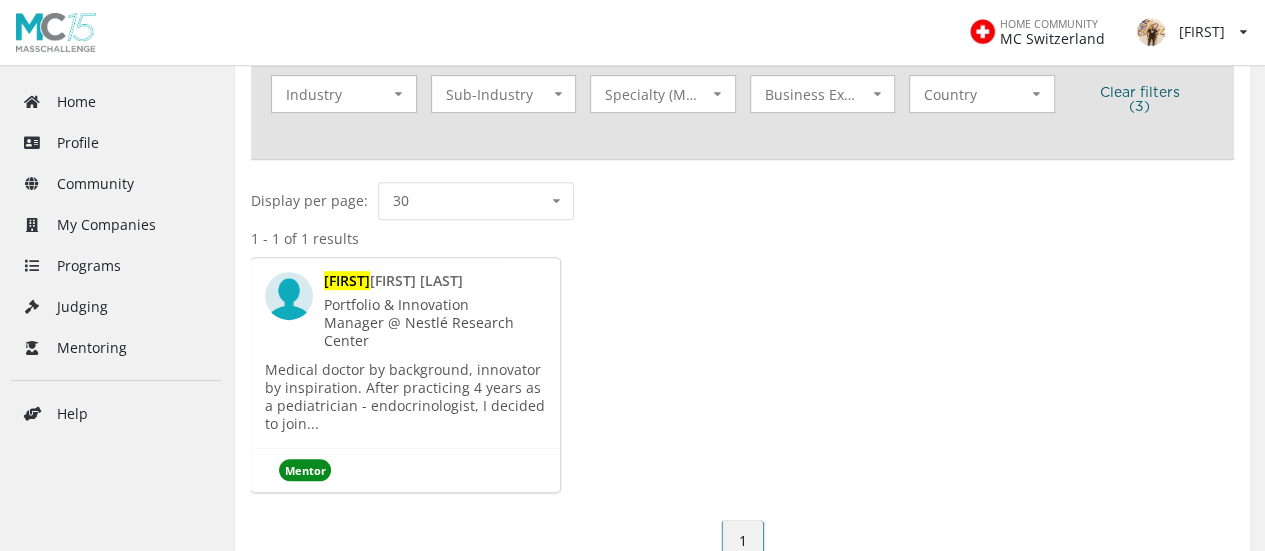 click on "Mentor" at bounding box center [305, 470] 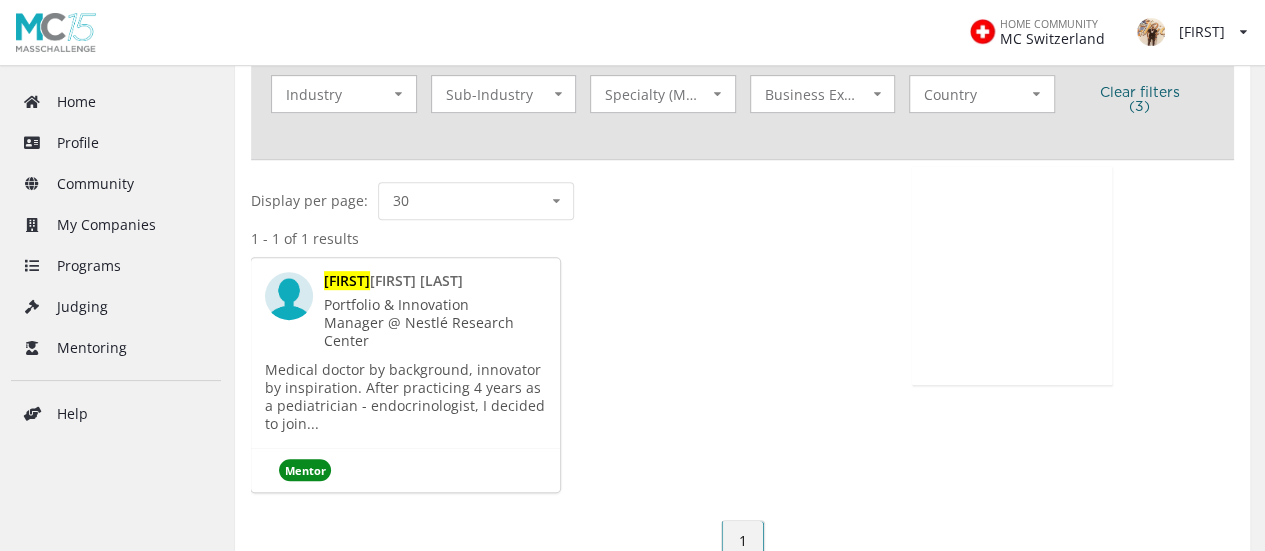 click on "Nestlé Research Center" at bounding box center [396, 313] 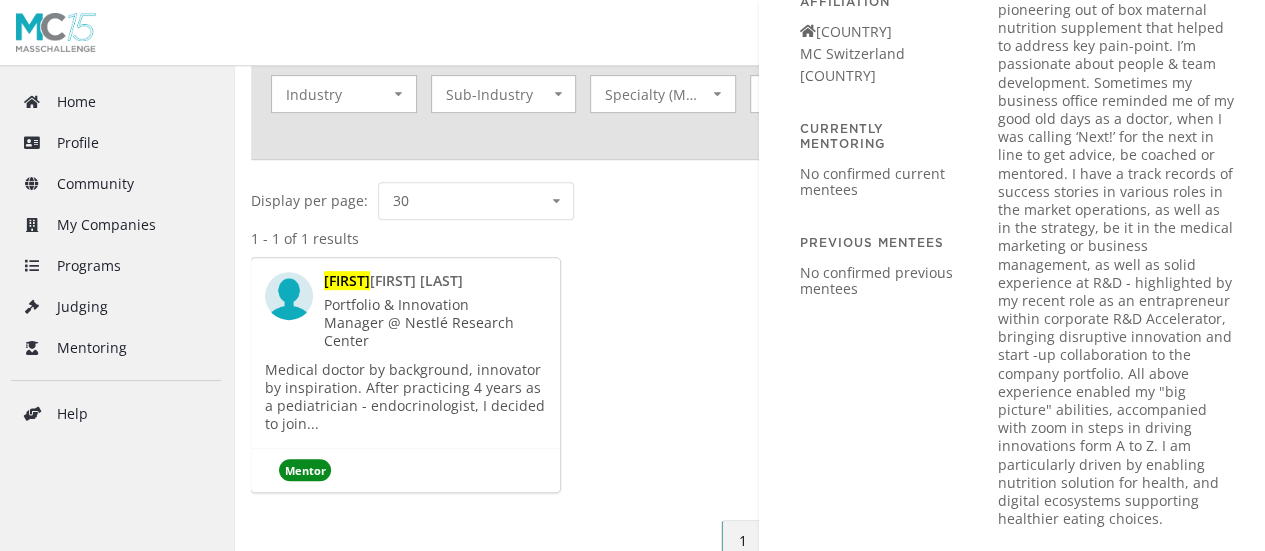 scroll, scrollTop: 762, scrollLeft: 0, axis: vertical 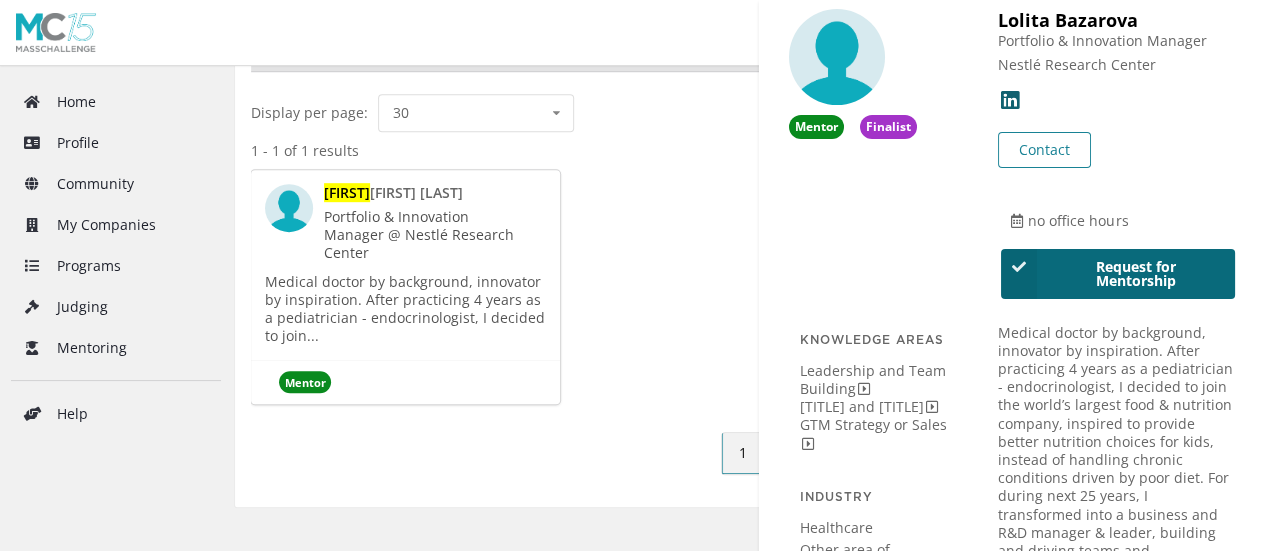 click on "Request for Mentorship" at bounding box center (1118, 274) 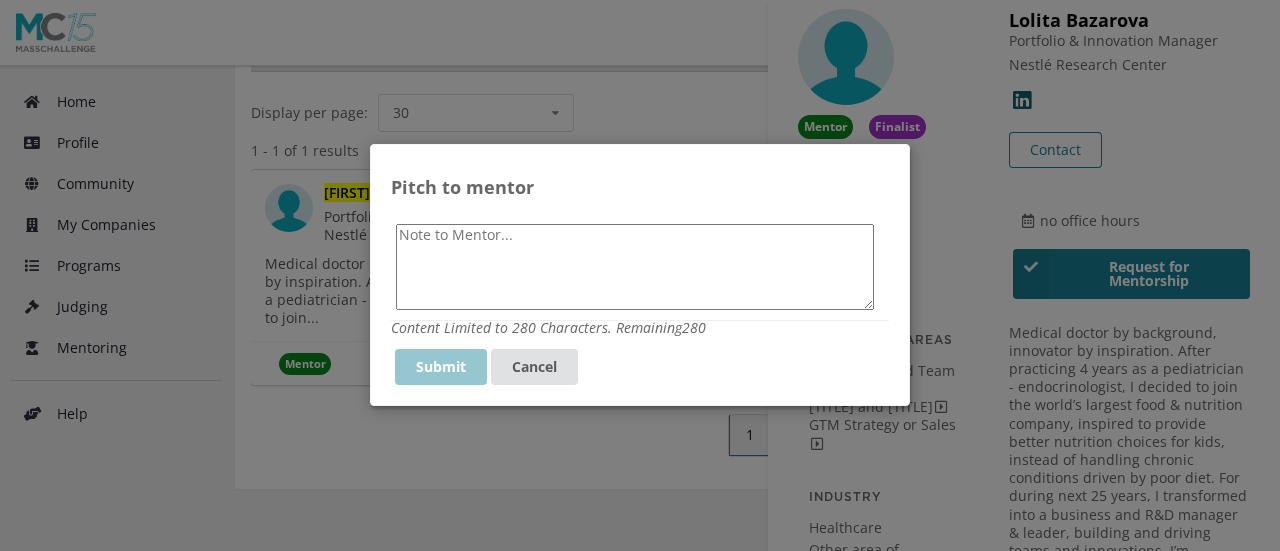 click at bounding box center (635, 267) 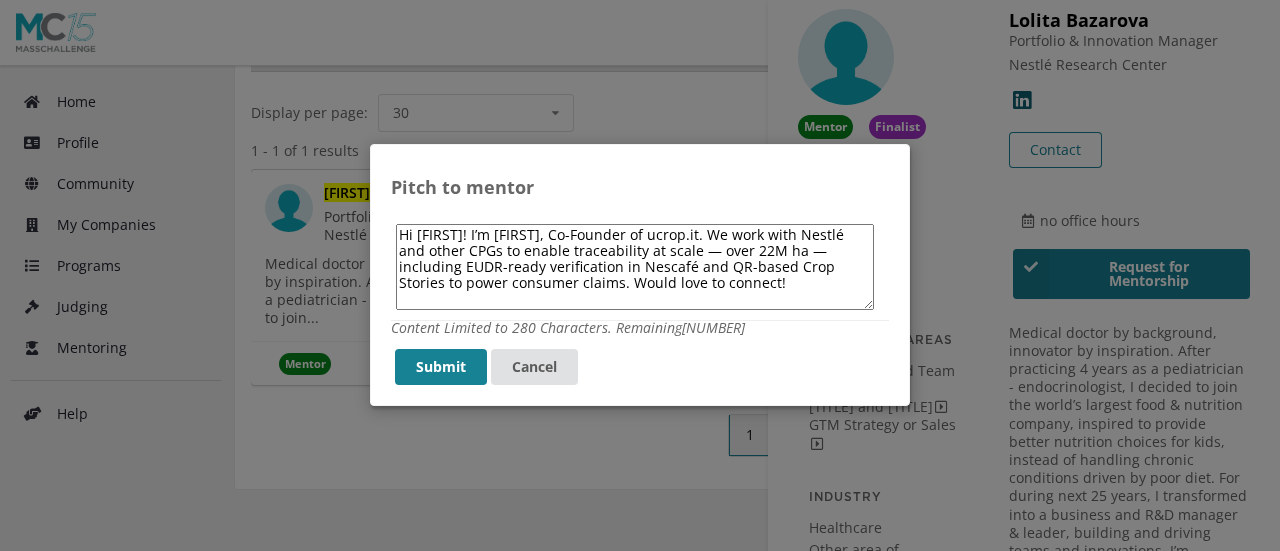 click on "Hi [FIRST]! I’m [FIRST], Co-Founder of ucrop.it. We work with Nestlé and other CPGs to enable traceability at scale — over 22M ha — including EUDR-ready verification in Nescafé and QR-based Crop Stories to power consumer claims. Would love to connect!" at bounding box center (635, 267) 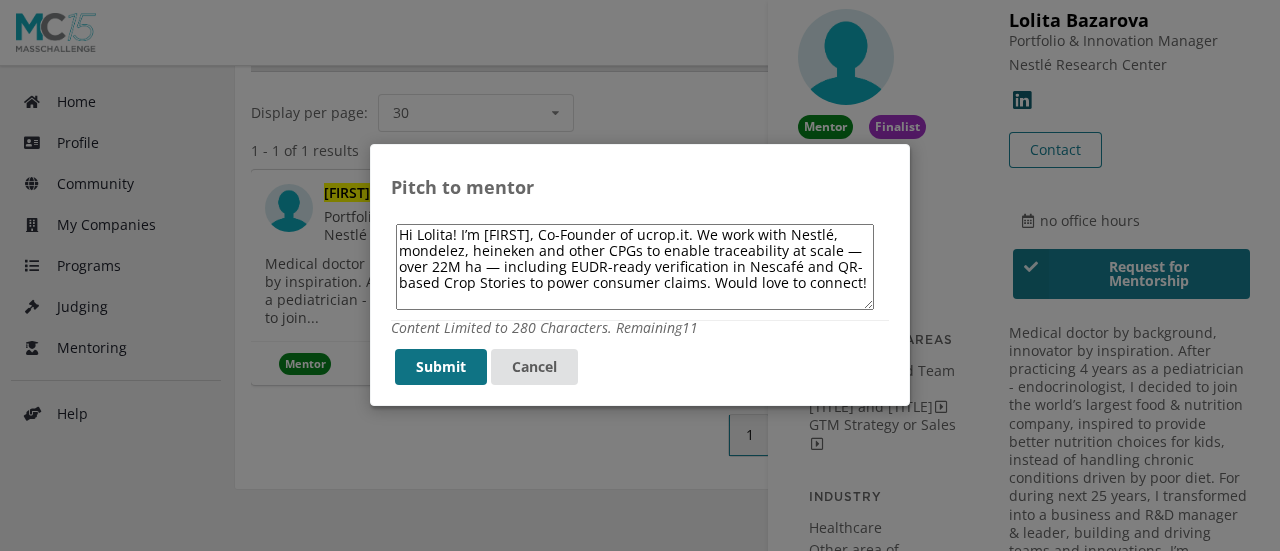 type on "Hi Lolita! I’m [FIRST], Co-Founder of ucrop.it. We work with Nestlé, mondelez, heineken and other CPGs to enable traceability at scale — over 22M ha — including EUDR-ready verification in Nescafé and QR-based Crop Stories to power consumer claims. Would love to connect!" 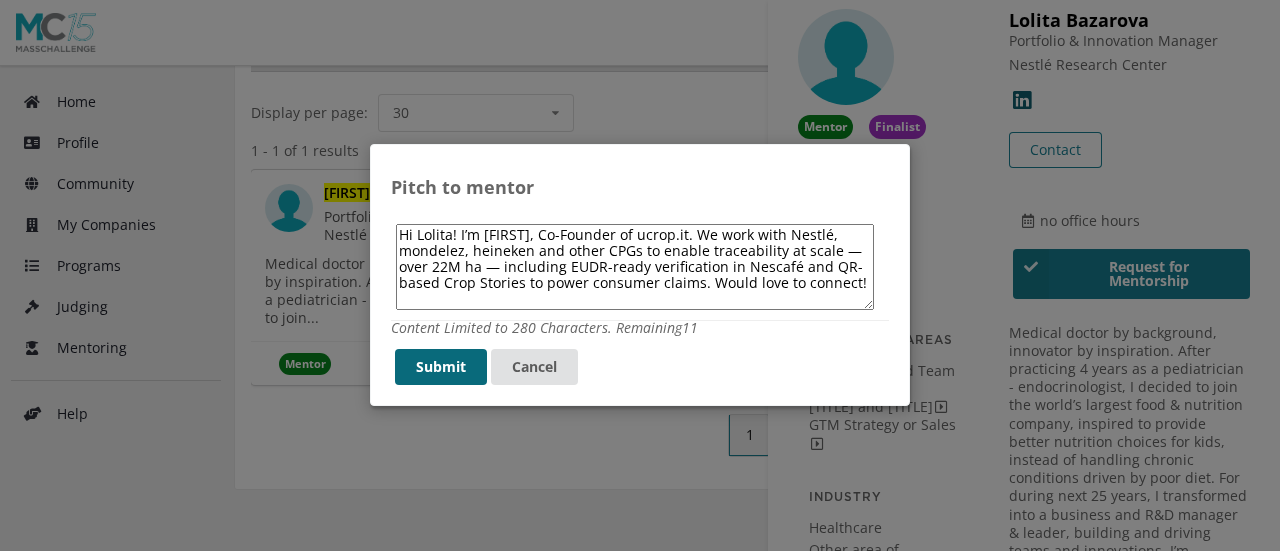 click on "Submit" at bounding box center [441, 368] 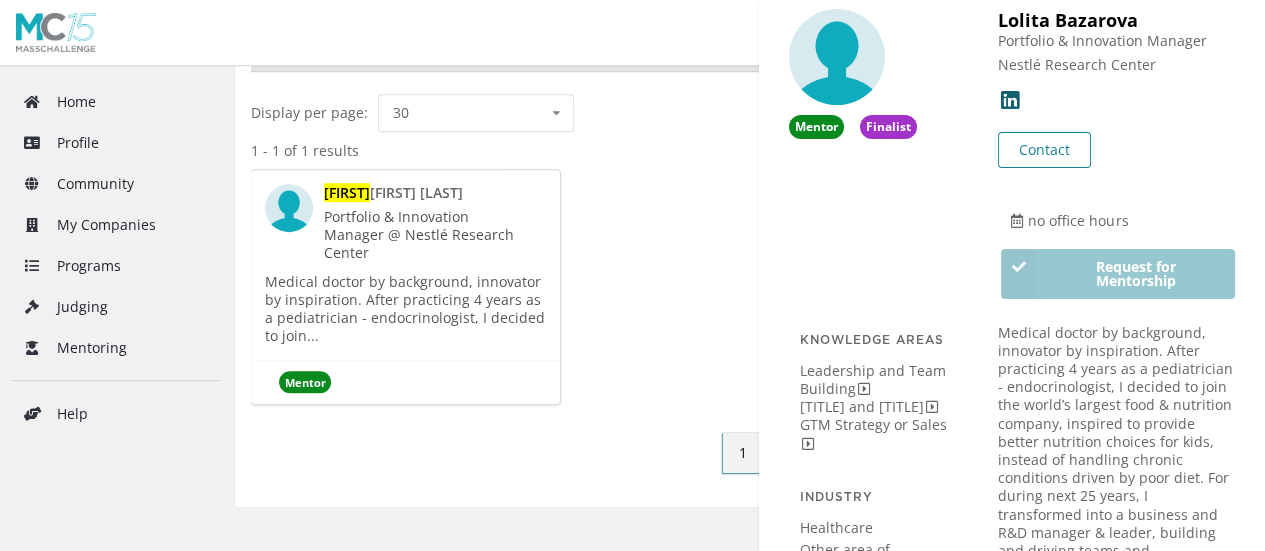 scroll, scrollTop: 0, scrollLeft: 0, axis: both 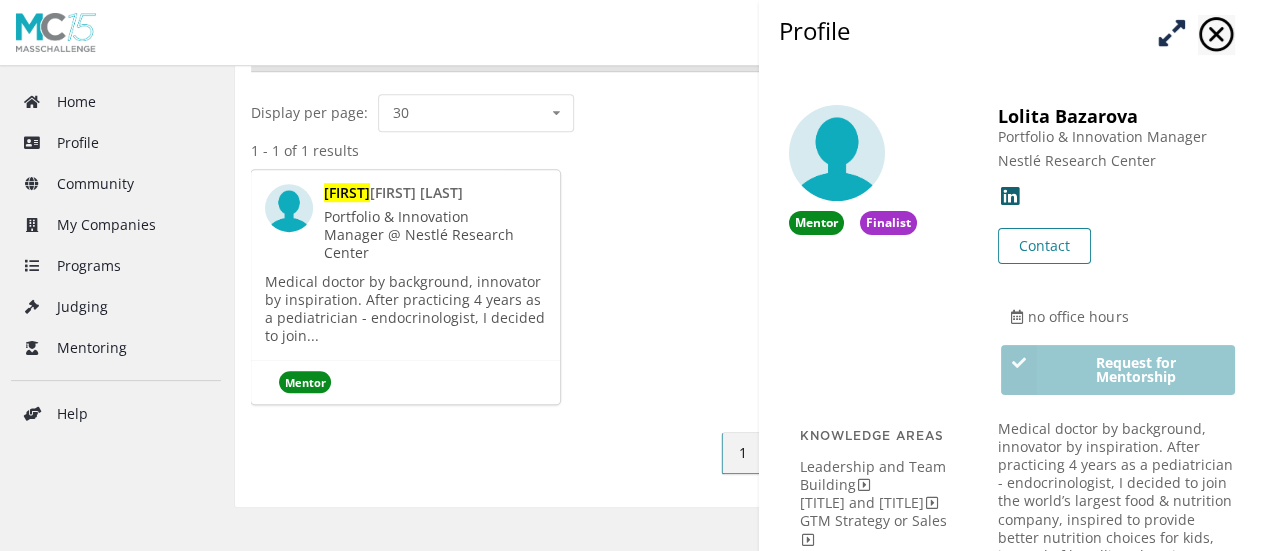 click at bounding box center (1171, 32) 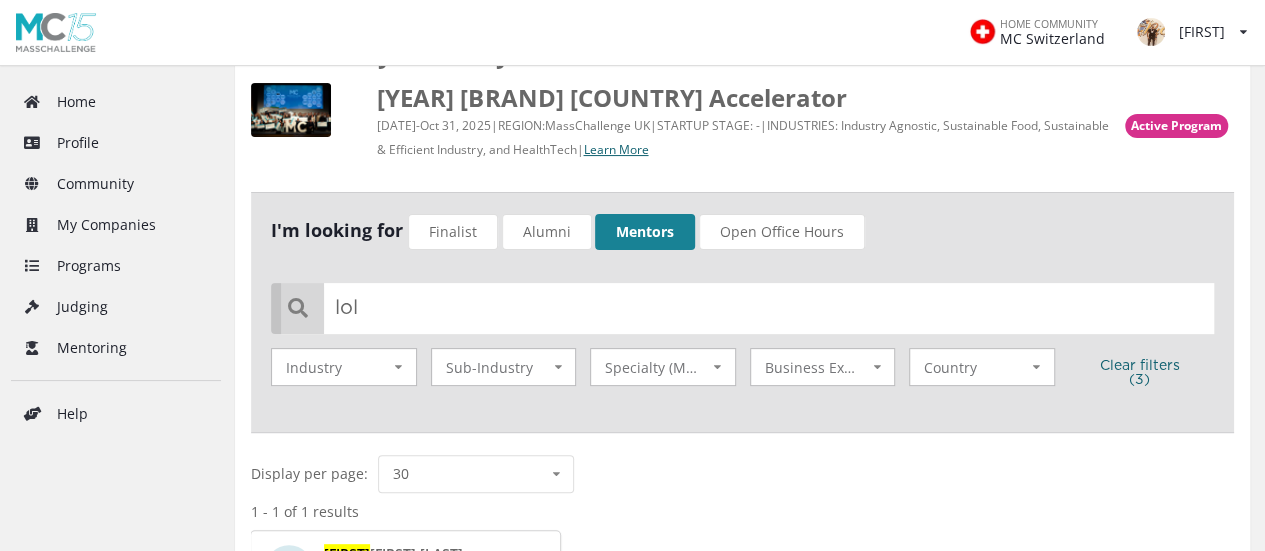 scroll, scrollTop: 122, scrollLeft: 0, axis: vertical 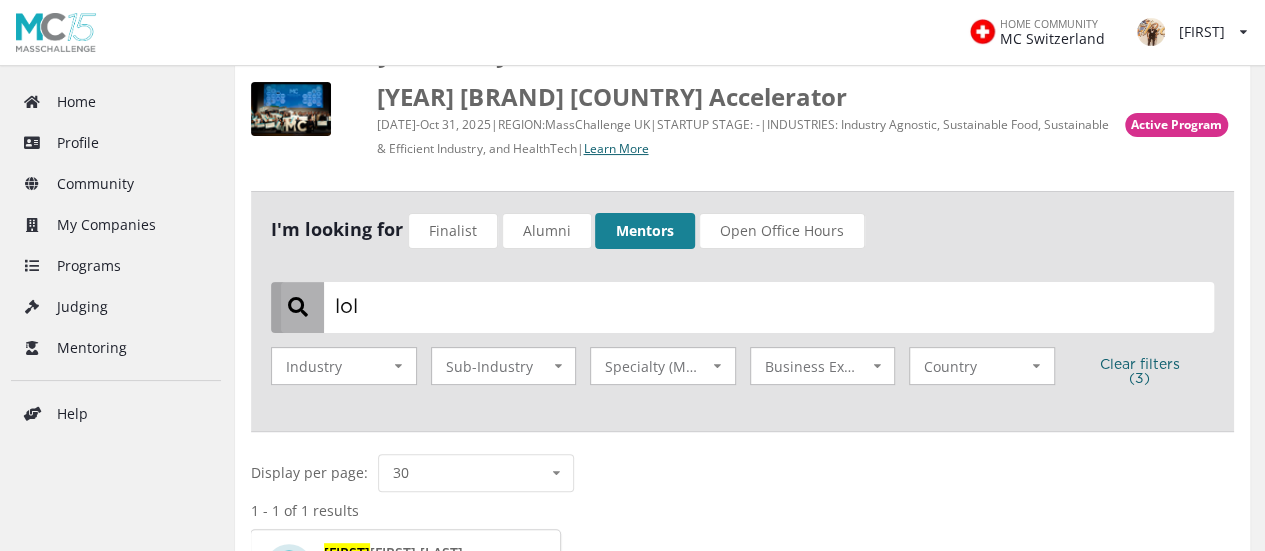 click on "lol" at bounding box center (747, 307) 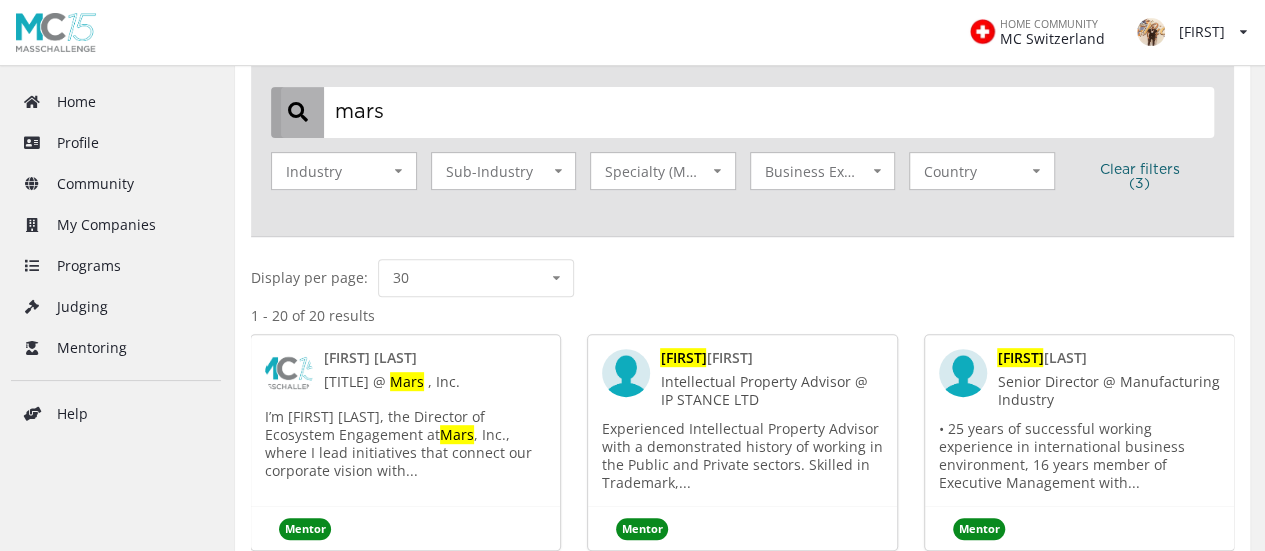scroll, scrollTop: 318, scrollLeft: 0, axis: vertical 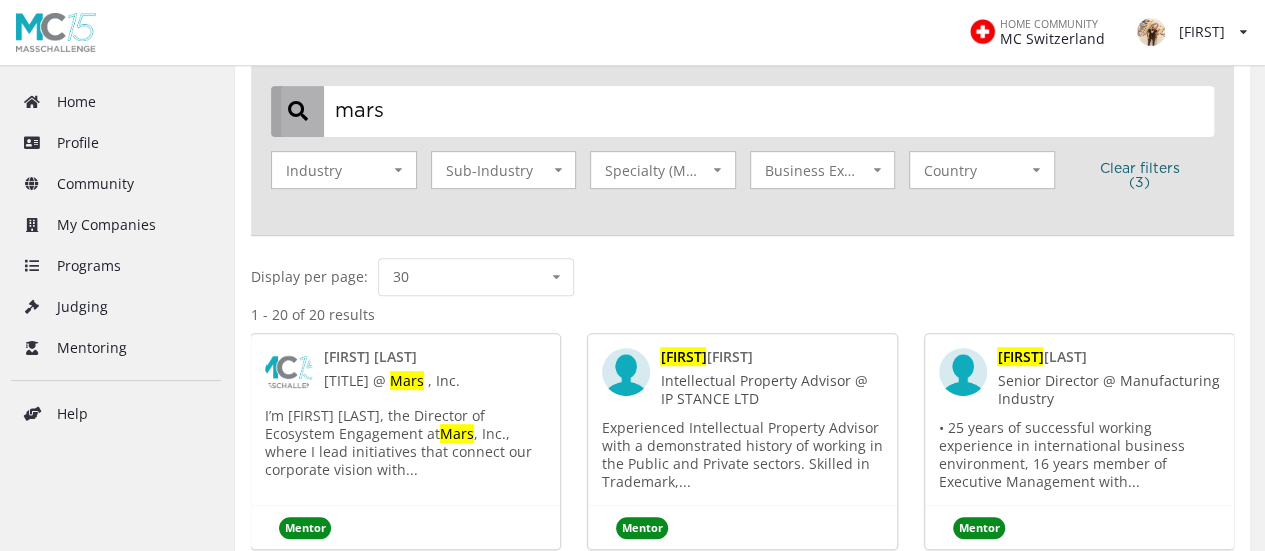 type on "mars" 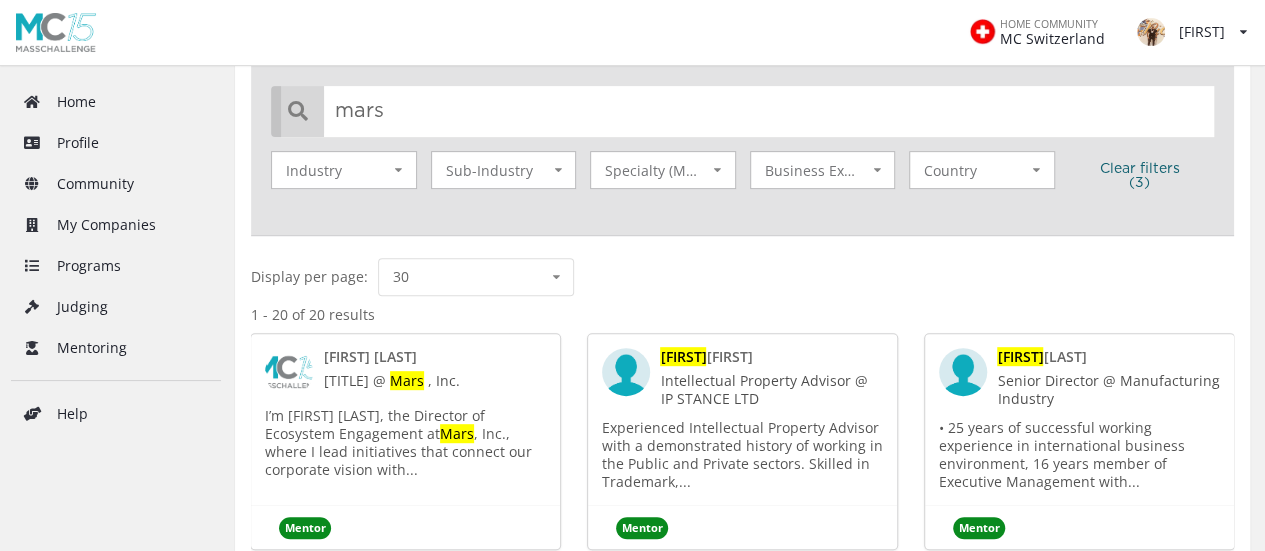 click on "I’m [FIRST] [LAST], the Director of Ecosystem Engagement at" at bounding box center [375, 424] 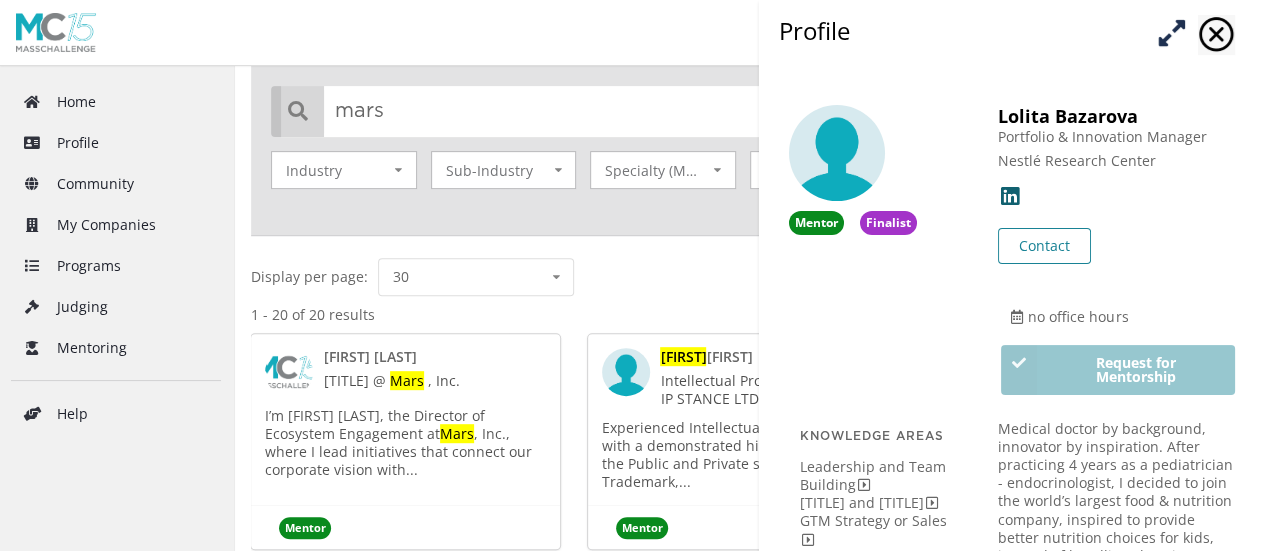 click at bounding box center [1171, 32] 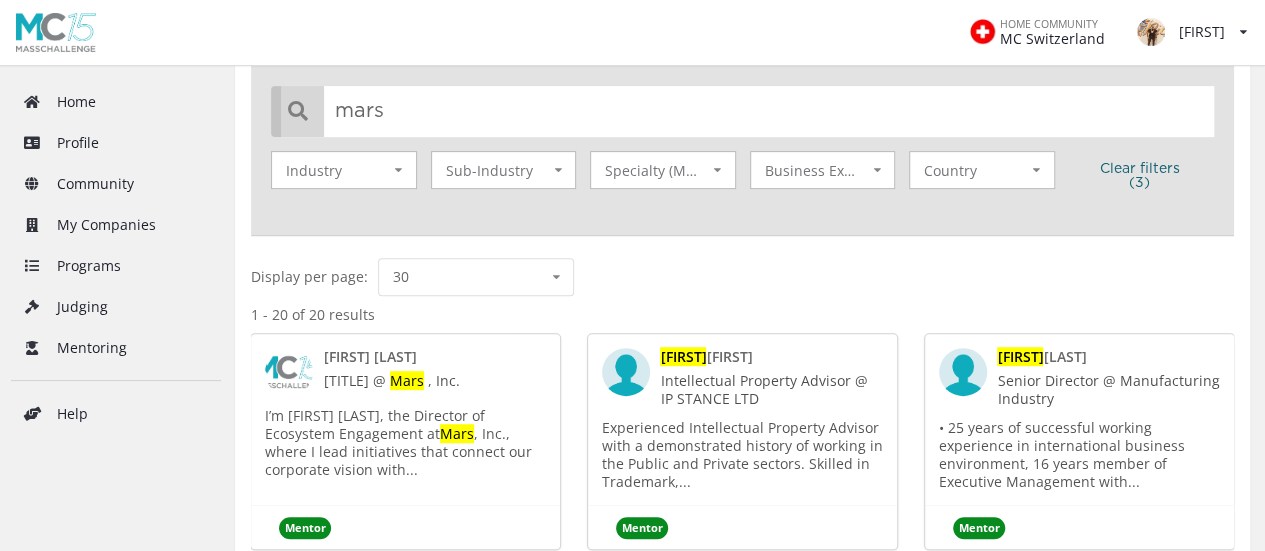 click on "[FIRST] [LAST]" at bounding box center (370, 356) 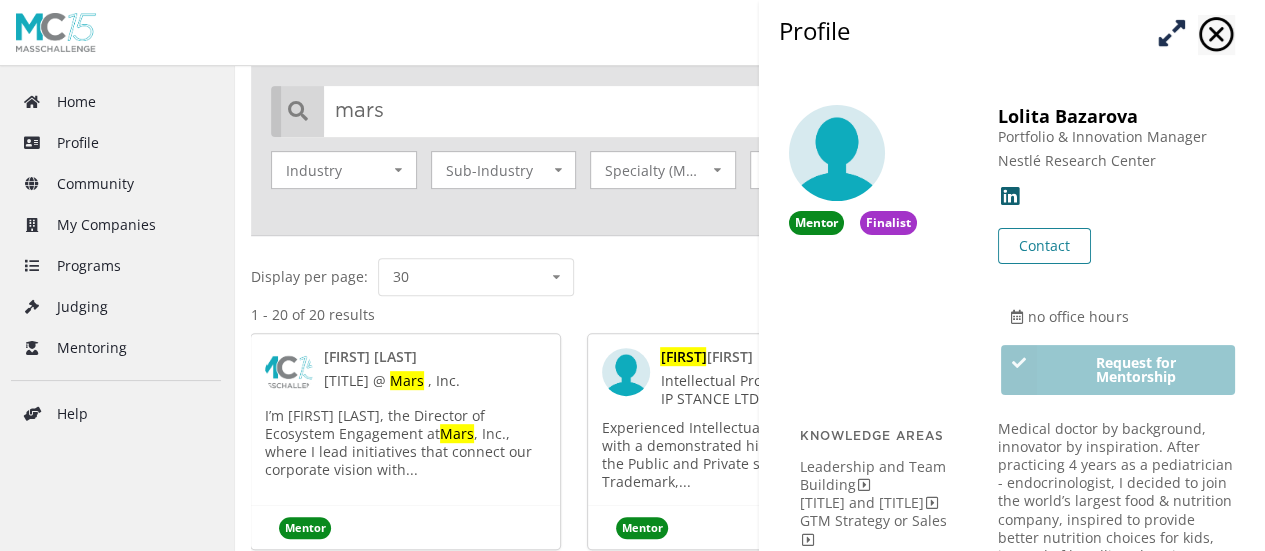 click on "[FIRST] [LAST] Intellectual Property Advisor @ IP STANCE LTD Experienced Intellectual Property Advisor with a demonstrated history of working in the Public and Private sectors. Skilled in Trademark,..." at bounding box center [405, 419] 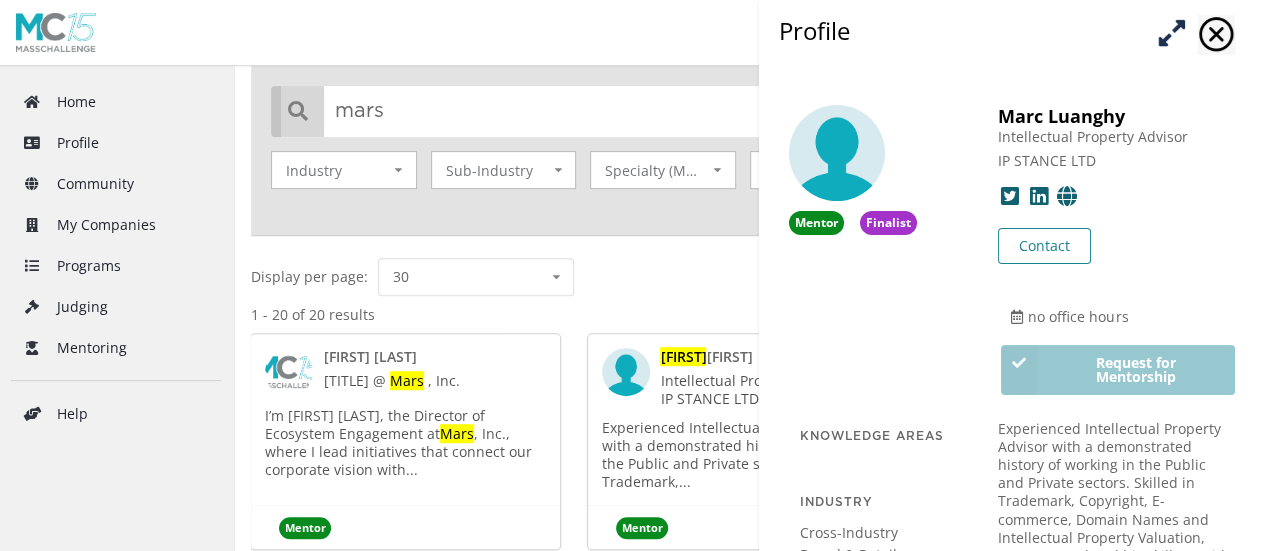 click on "[TITLE]" at bounding box center [346, 380] 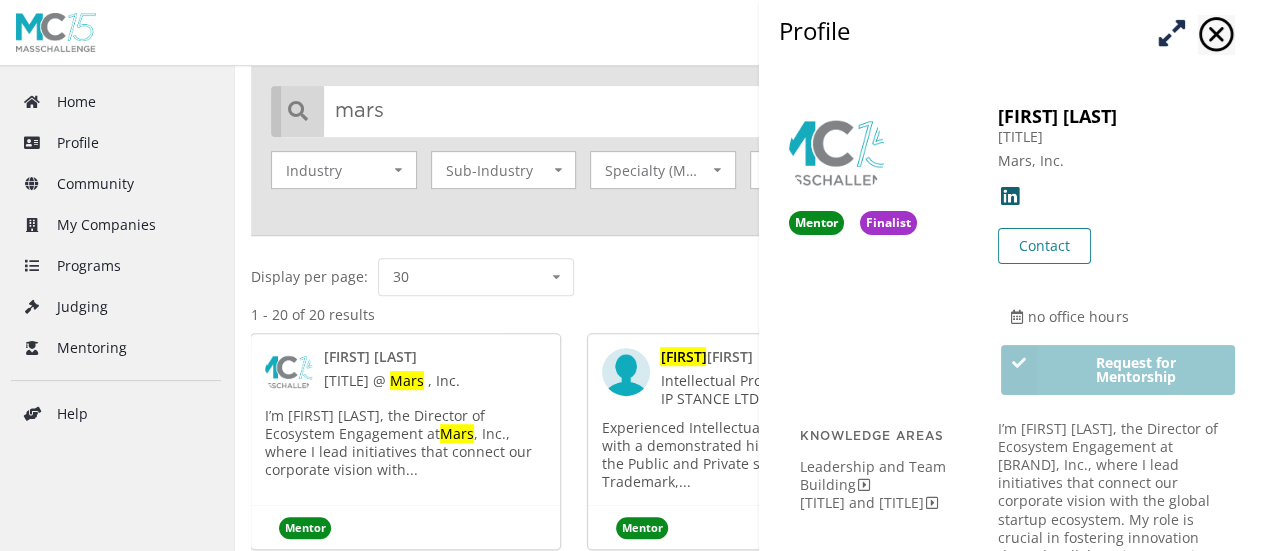 click on "Request for Mentorship" at bounding box center [1116, 370] 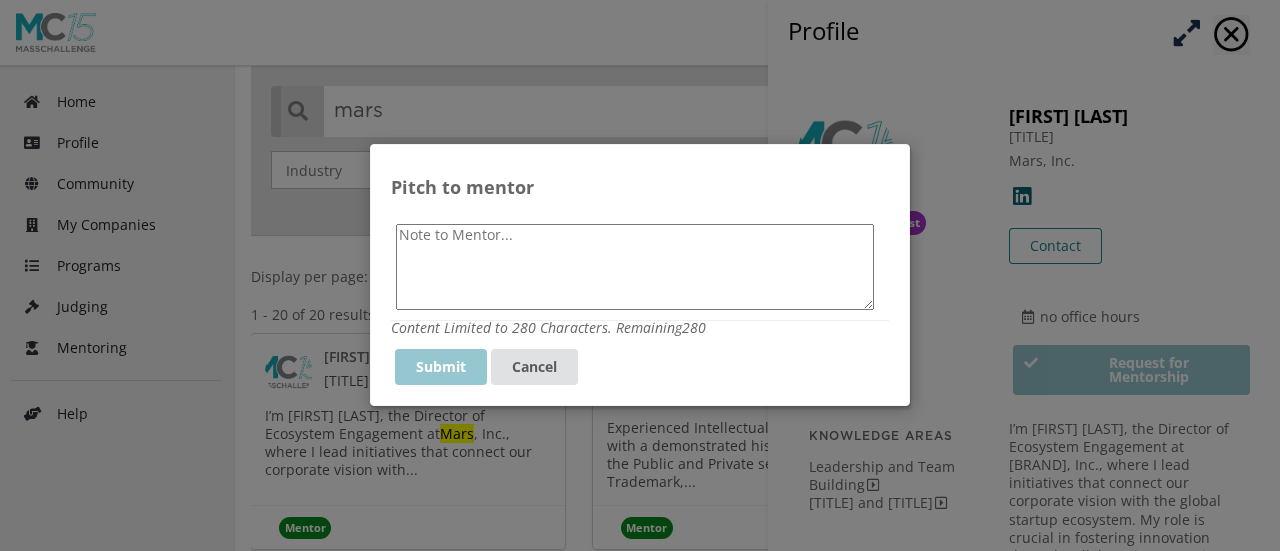 click at bounding box center (635, 267) 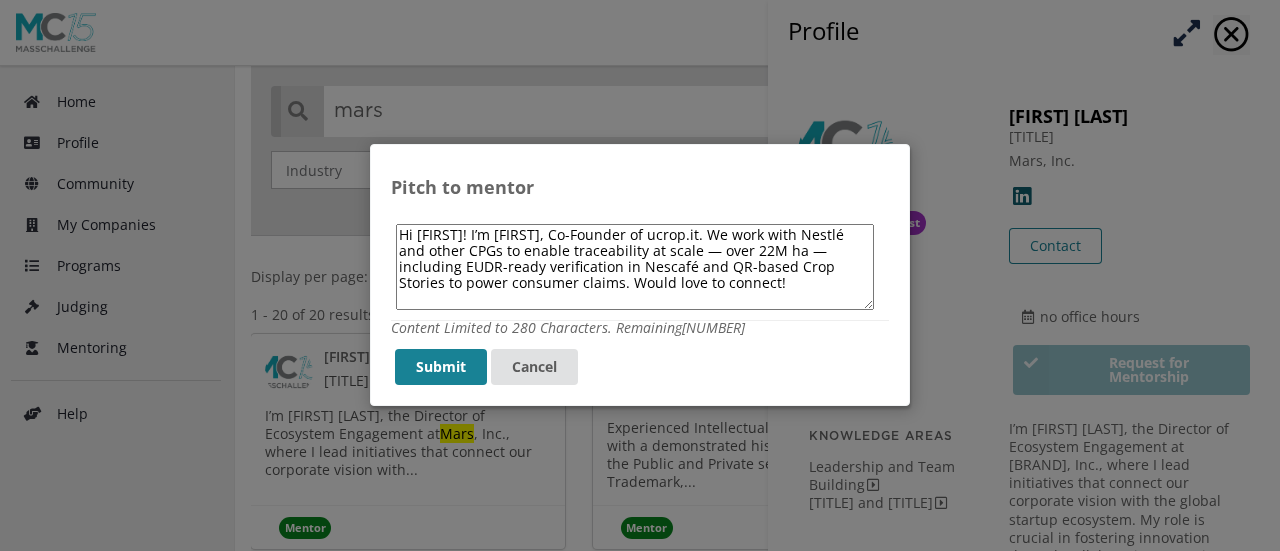 click on "Hi [FIRST]! I’m [FIRST], Co-Founder of ucrop.it. We work with Nestlé and other CPGs to enable traceability at scale — over 22M ha — including EUDR-ready verification in Nescafé and QR-based Crop Stories to power consumer claims. Would love to connect!" at bounding box center [635, 267] 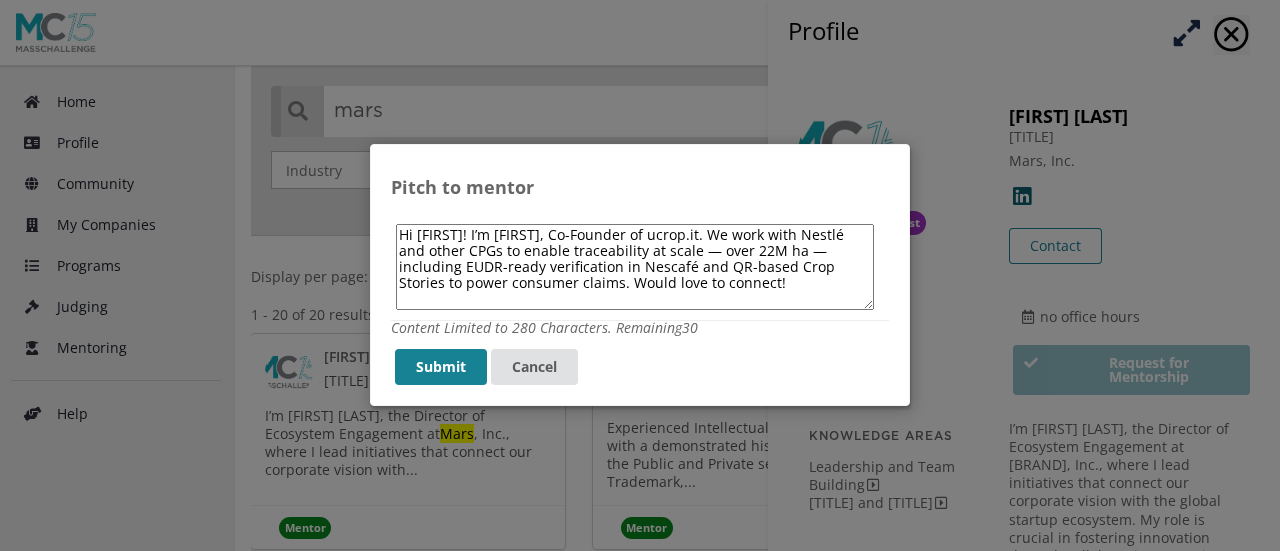 drag, startPoint x: 687, startPoint y: 293, endPoint x: 238, endPoint y: 171, distance: 465.27948 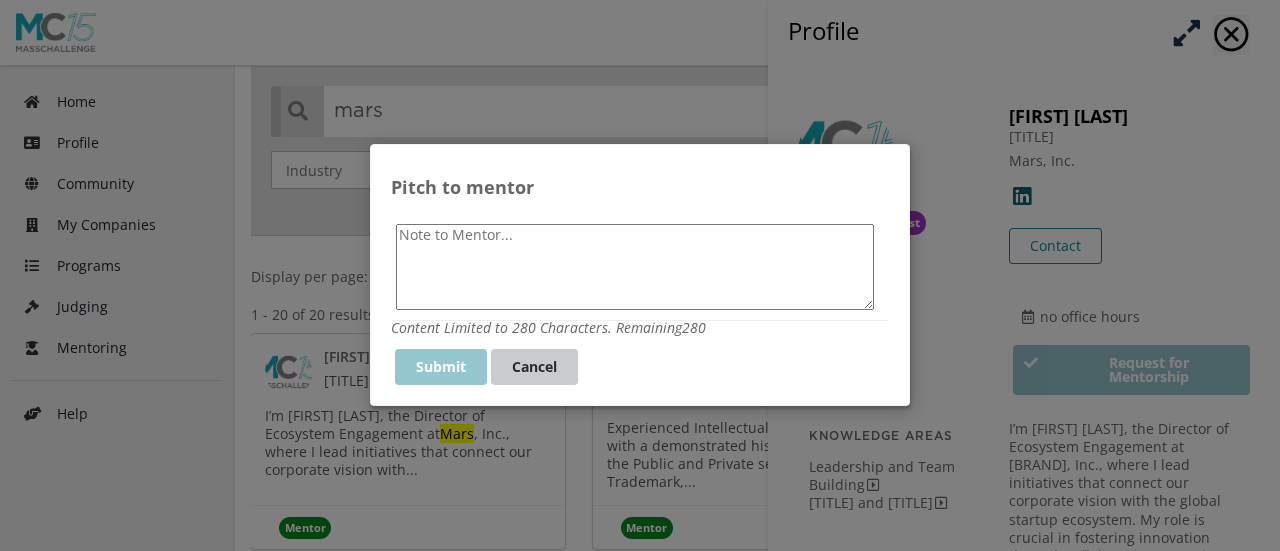 click on "Cancel" at bounding box center [534, 368] 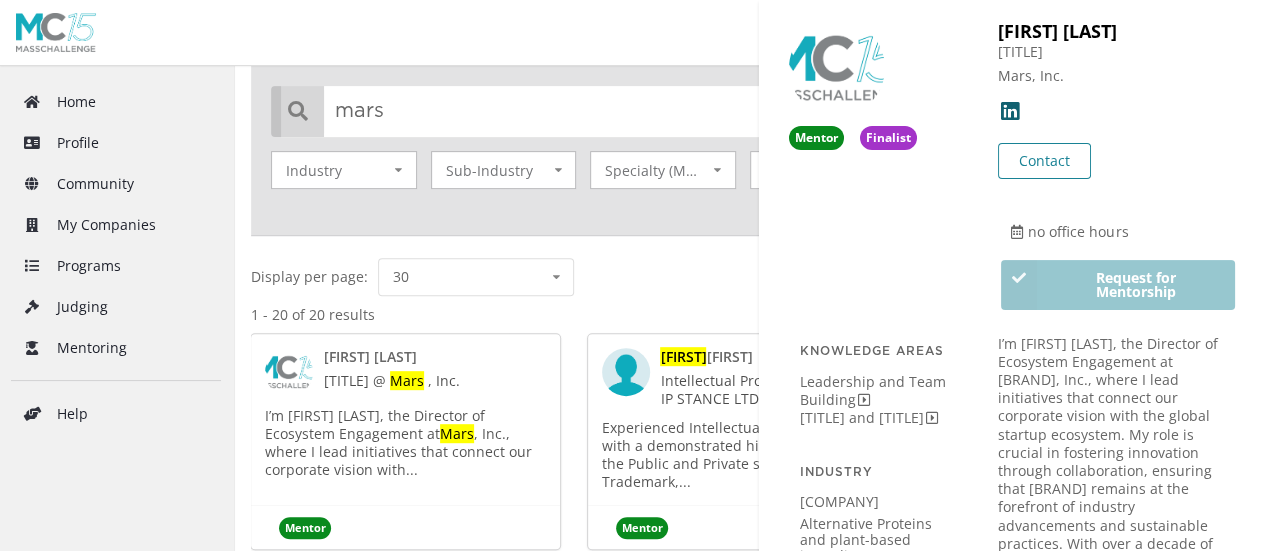 scroll, scrollTop: 86, scrollLeft: 0, axis: vertical 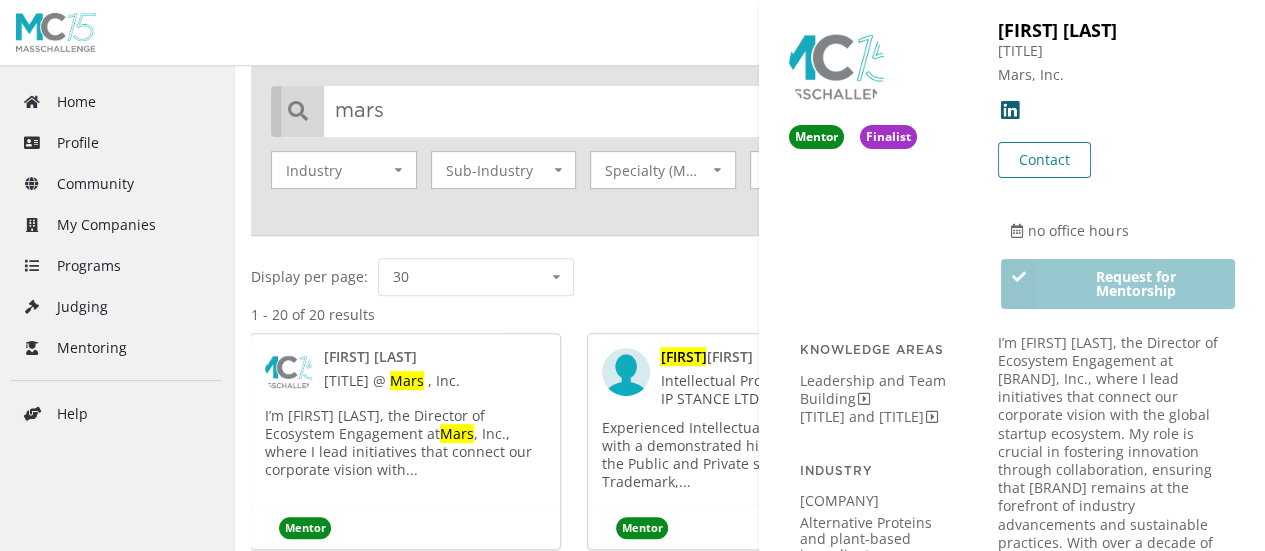 click on "Request for Mentorship" at bounding box center (1116, 284) 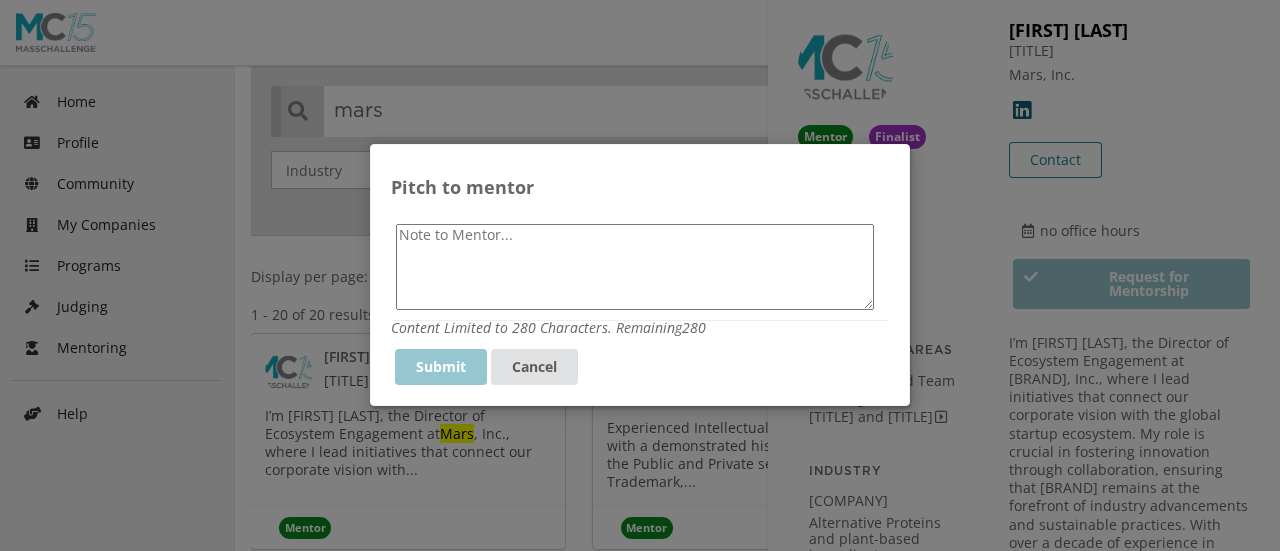 click at bounding box center [635, 267] 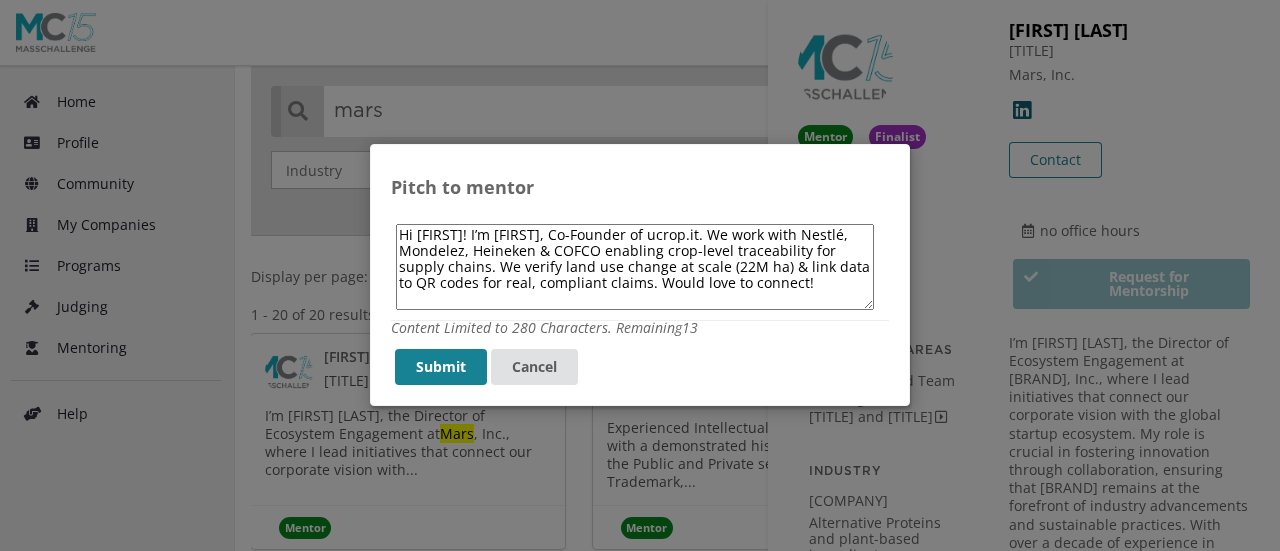 click on "Hi [FIRST]! I’m [FIRST], Co-Founder of ucrop.it. We work with Nestlé, Mondelez, Heineken & COFCO enabling crop-level traceability for supply chains. We verify land use change at scale (22M ha) & link data to QR codes for real, compliant claims. Would love to connect!" at bounding box center [635, 267] 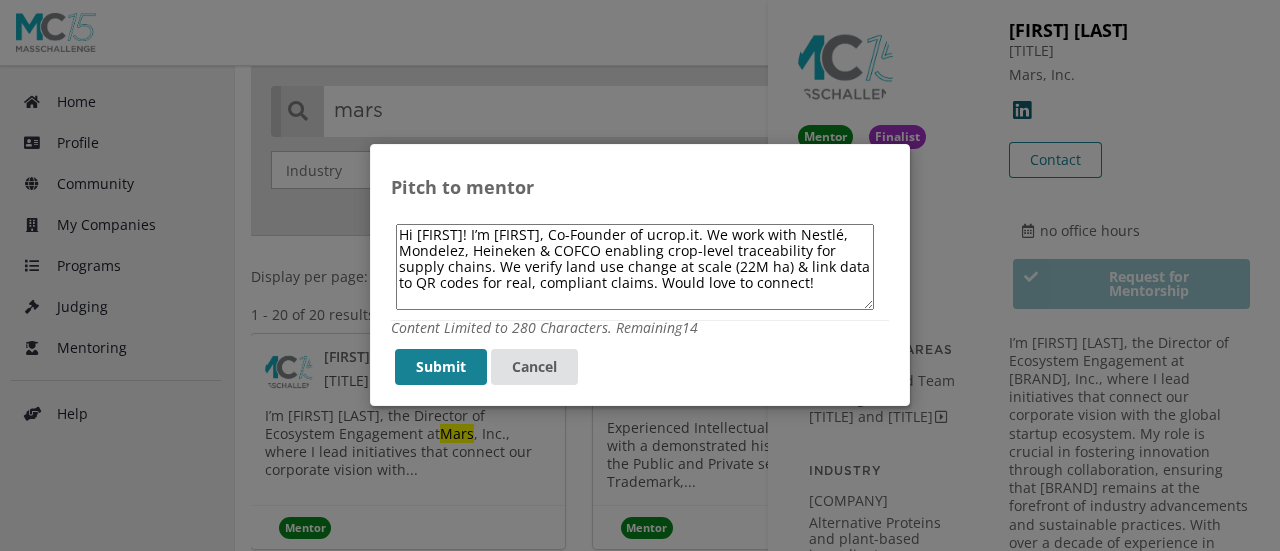 click on "Hi [FIRST]! I’m [FIRST], Co-Founder of ucrop.it. We work with Nestlé, Mondelez, Heineken & COFCO enabling crop-level traceability for supply chains. We verify land use change at scale (22M ha) & link data to QR codes for real, compliant claims. Would love to connect!" at bounding box center (635, 267) 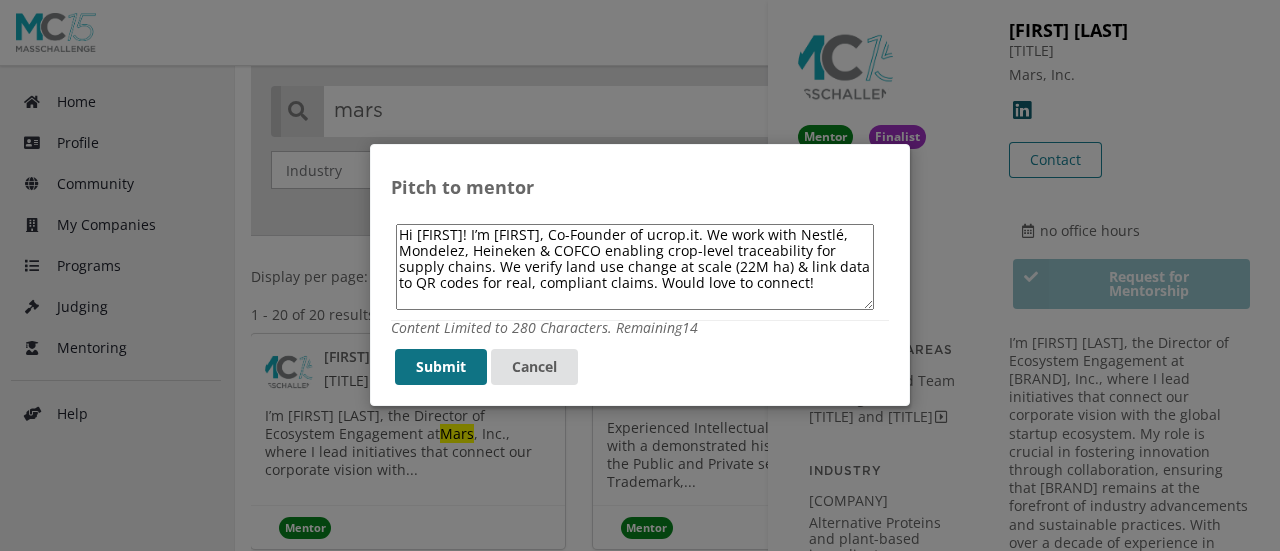 type on "Hi [FIRST]! I’m [FIRST], Co-Founder of ucrop.it. We work with Nestlé, Mondelez, Heineken & COFCO enabling crop-level traceability for supply chains. We verify land use change at scale (22M ha) & link data to QR codes for real, compliant claims. Would love to connect!" 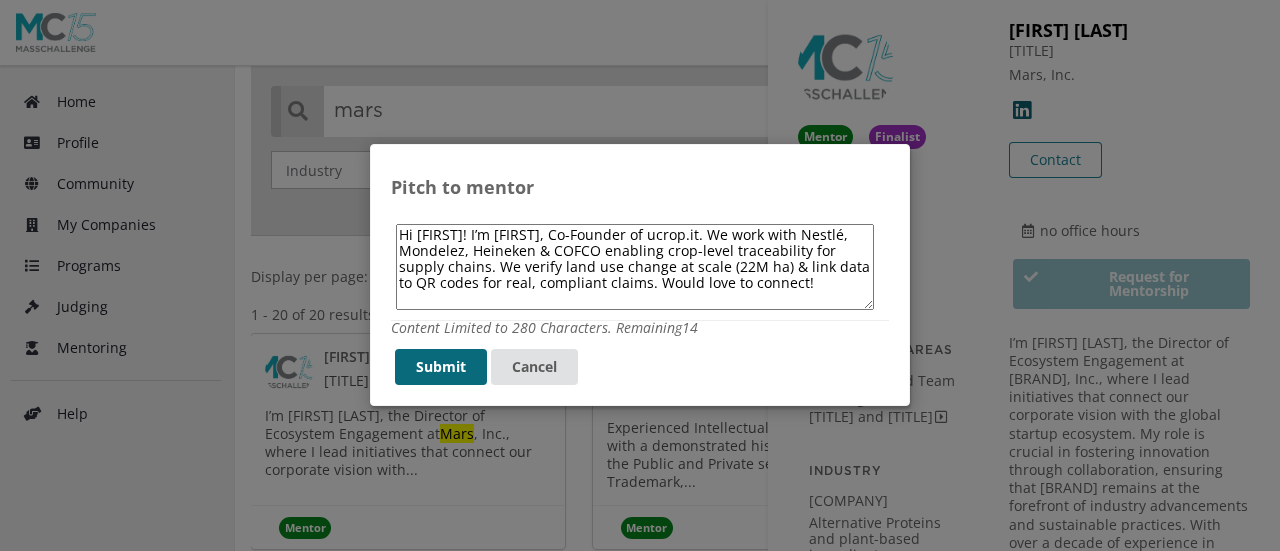 click on "Submit" at bounding box center [441, 368] 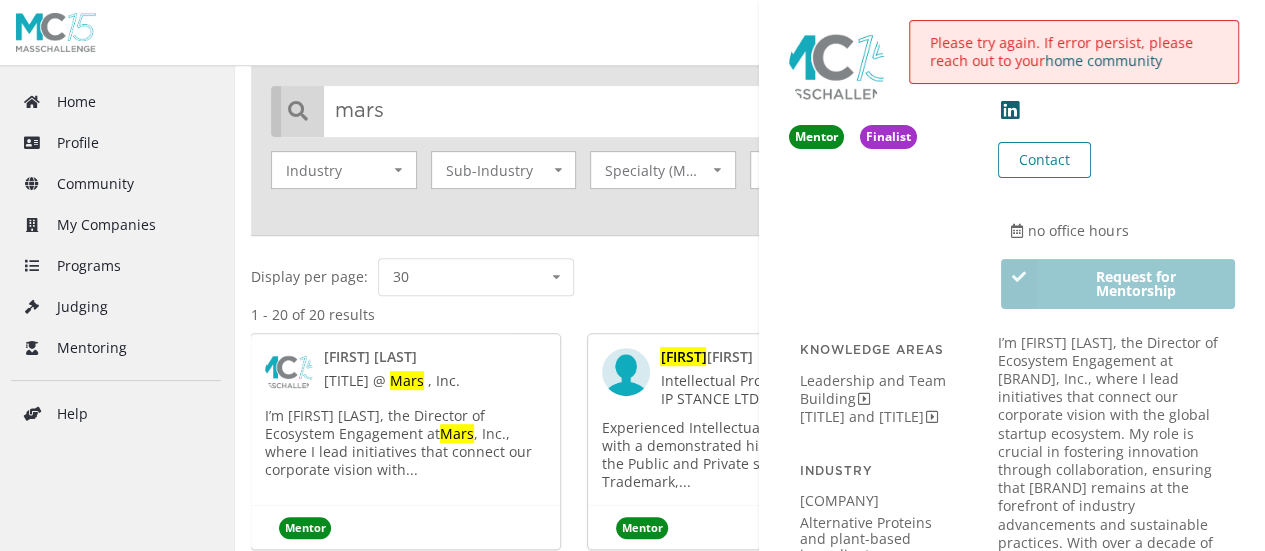 click on "Request for Mentorship" at bounding box center (1116, 284) 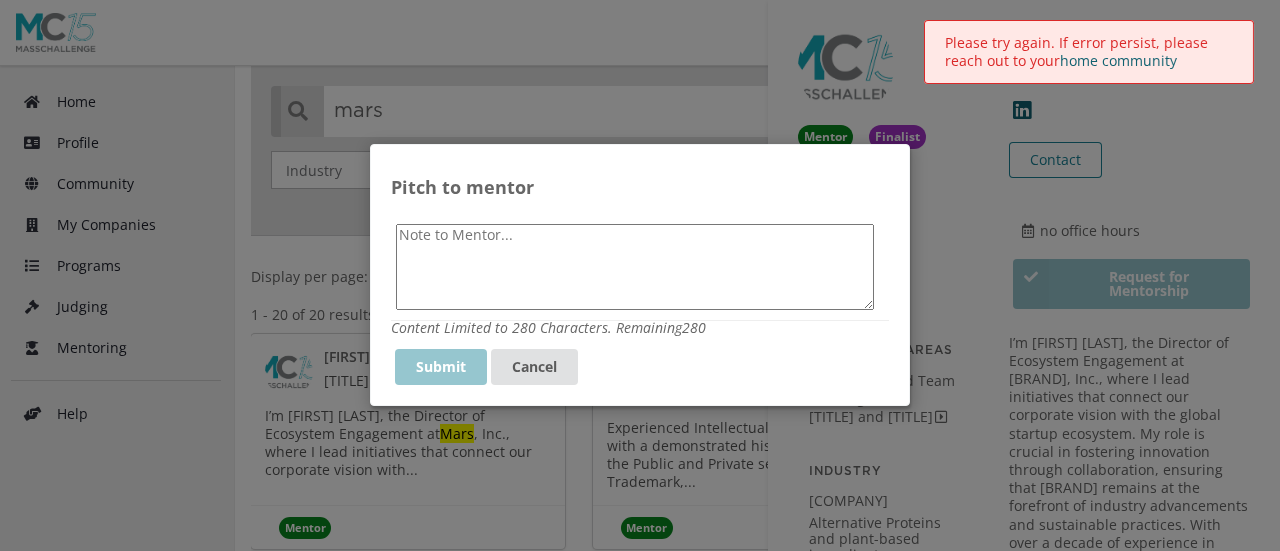 click at bounding box center (635, 267) 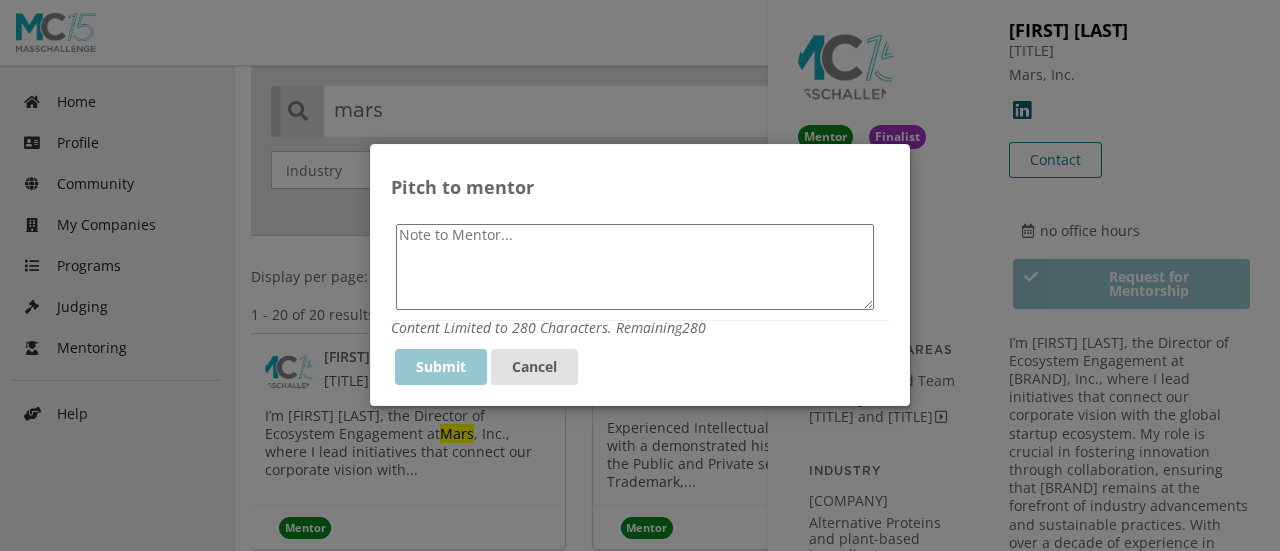paste on "Hi [FIRST]! I’m [FIRST], Co-Founder of ucrop.it. We work with Nestlé, Mondelez, Heineken & COFCO enabling crop-level traceability for supply chains. We verify land use change at scale (22M ha) & link data to QR codes for real, compliant claims. Would love to connect!" 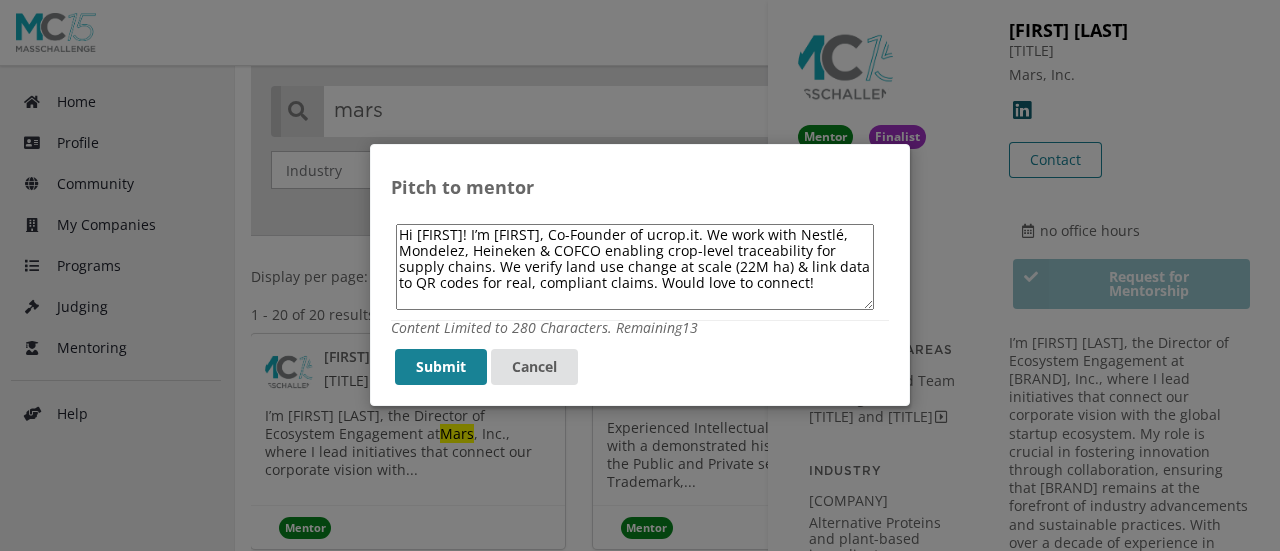 click on "Hi [FIRST]! I’m [FIRST], Co-Founder of ucrop.it. We work with Nestlé, Mondelez, Heineken & COFCO enabling crop-level traceability for supply chains. We verify land use change at scale (22M ha) & link data to QR codes for real, compliant claims. Would love to connect!" at bounding box center [635, 267] 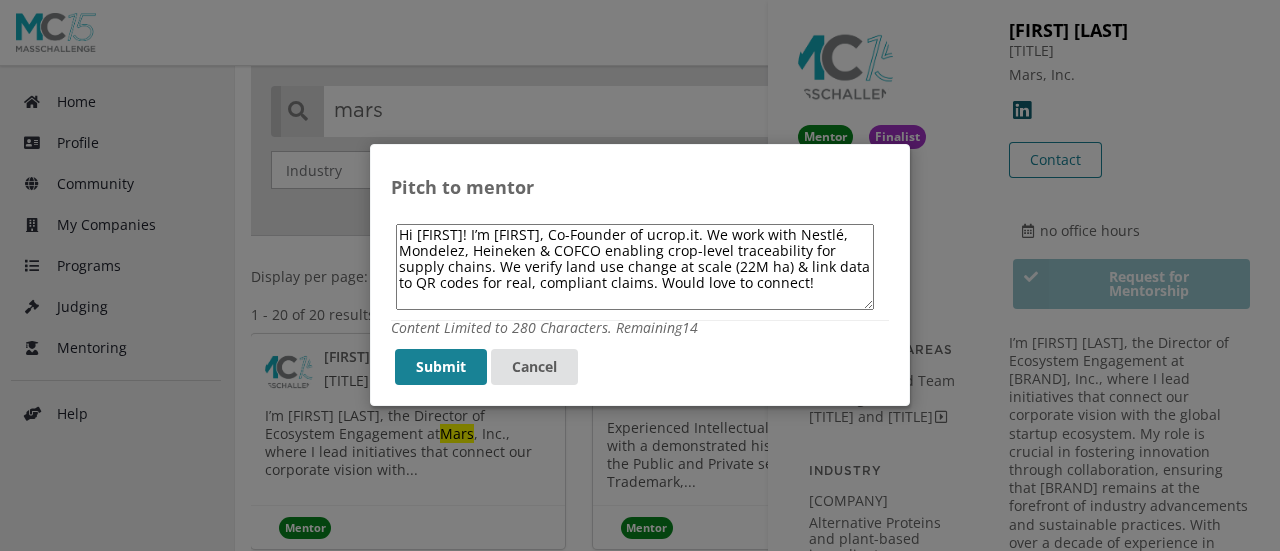 click on "Hi [FIRST]! I’m [FIRST], Co-Founder of ucrop.it. We work with Nestlé, Mondelez, Heineken & COFCO enabling crop-level traceability for supply chains. We verify land use change at scale (22M ha) & link data to QR codes for real, compliant claims. Would love to connect!" at bounding box center [635, 267] 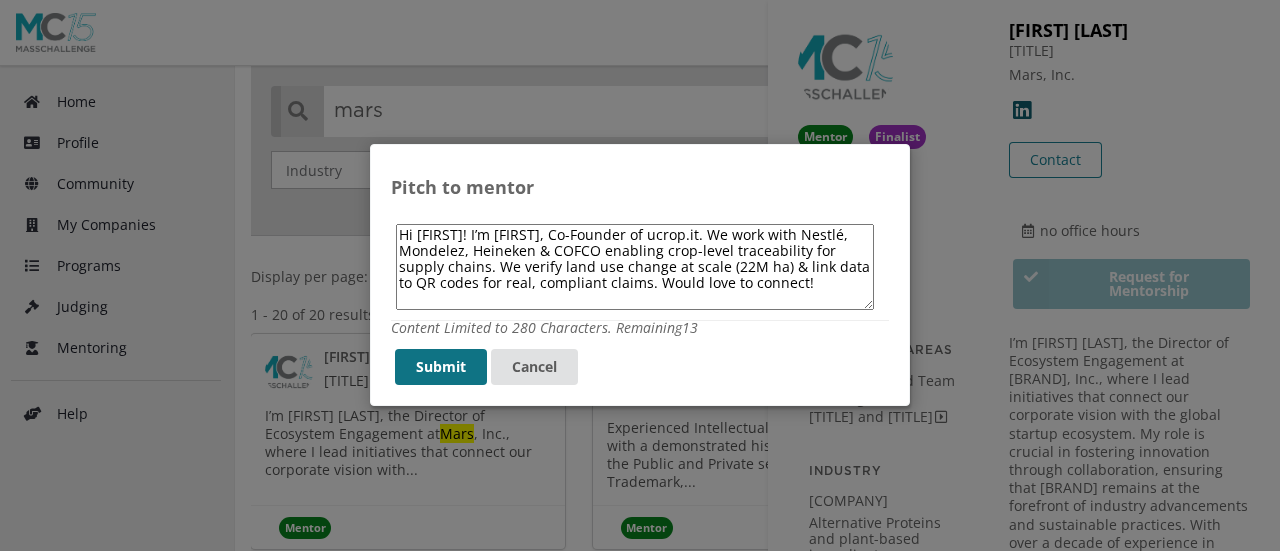 type on "Hi [FIRST]! I’m [FIRST], Co-Founder of ucrop.it. We work with Nestlé, Mondelez, Heineken & COFCO enabling crop-level traceability for supply chains. We verify land use change at scale (22M ha) & link data to QR codes for real, compliant claims. Would love to connect!" 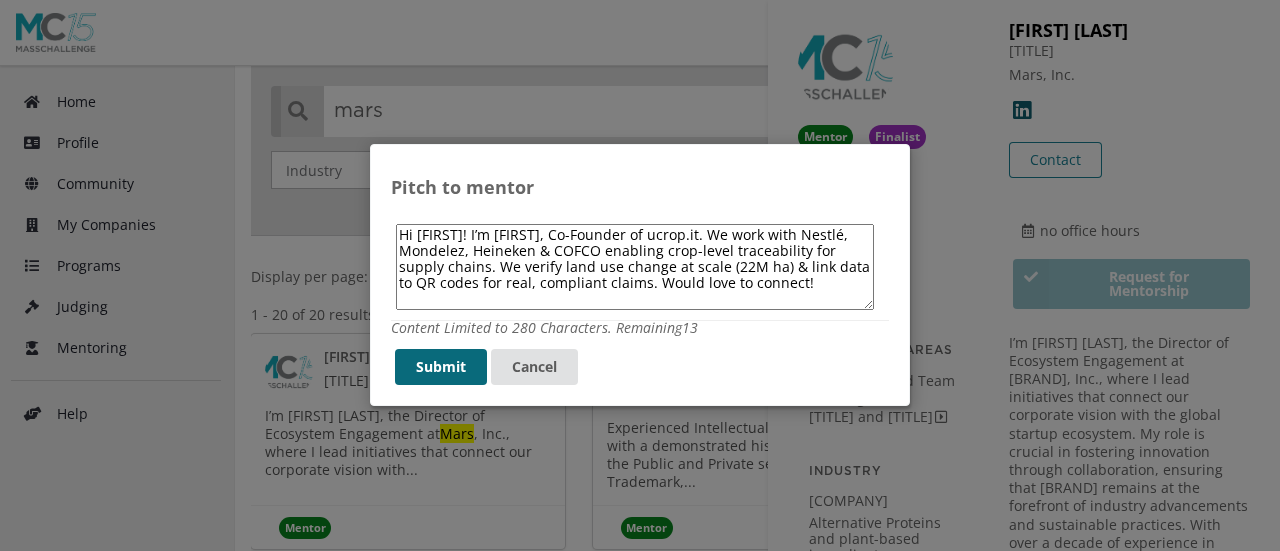 click on "Submit" at bounding box center [441, 368] 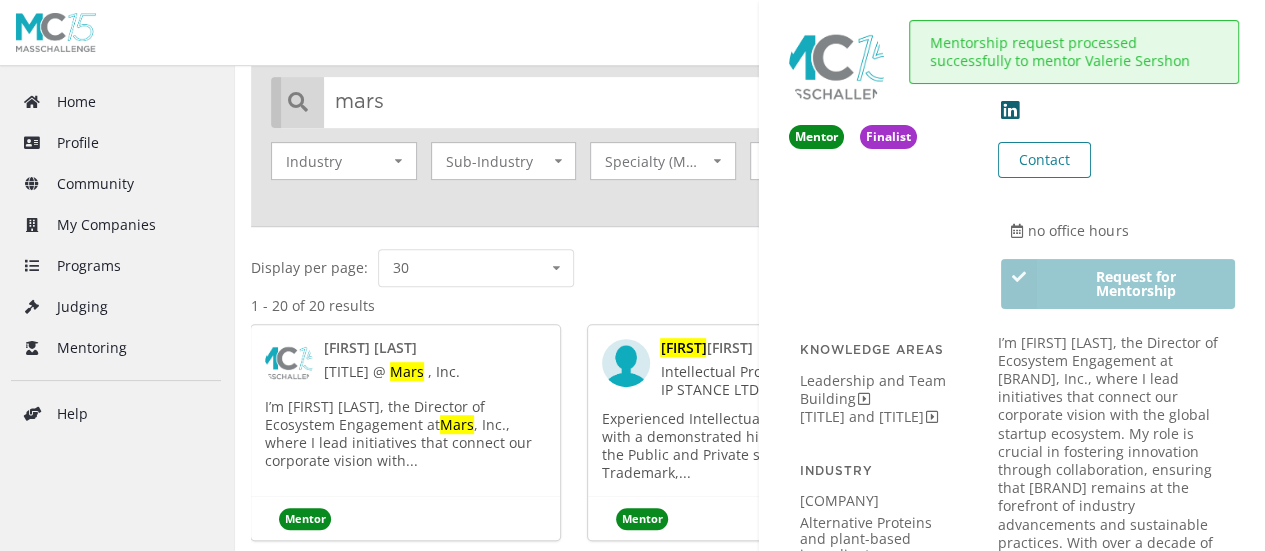 scroll, scrollTop: 442, scrollLeft: 0, axis: vertical 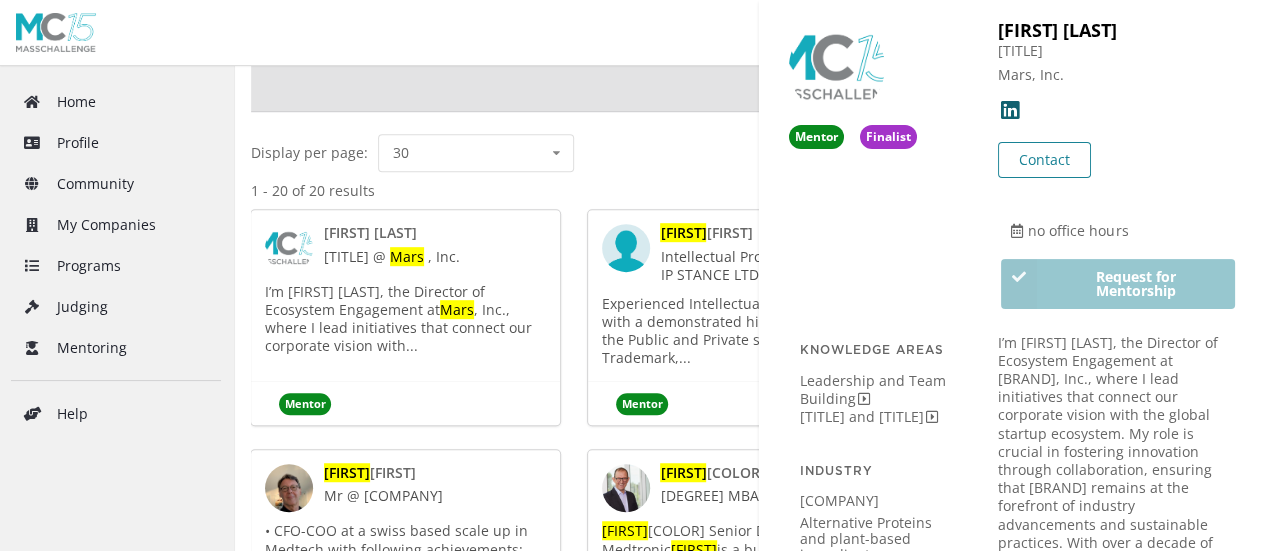 drag, startPoint x: 1137, startPoint y: 37, endPoint x: 985, endPoint y: 24, distance: 152.5549 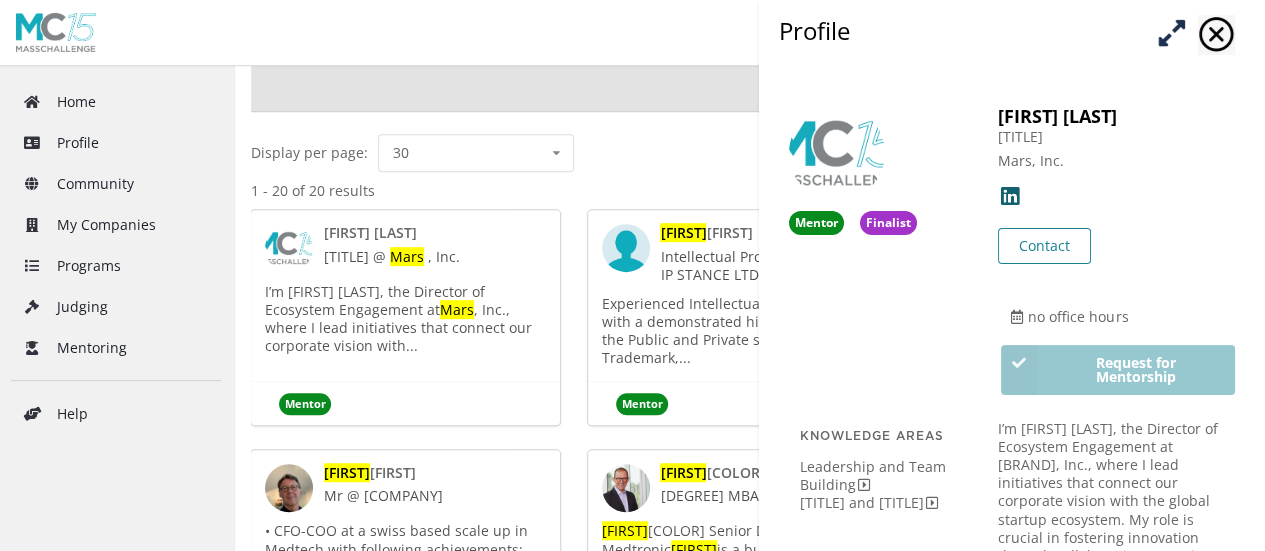 click at bounding box center (1171, 32) 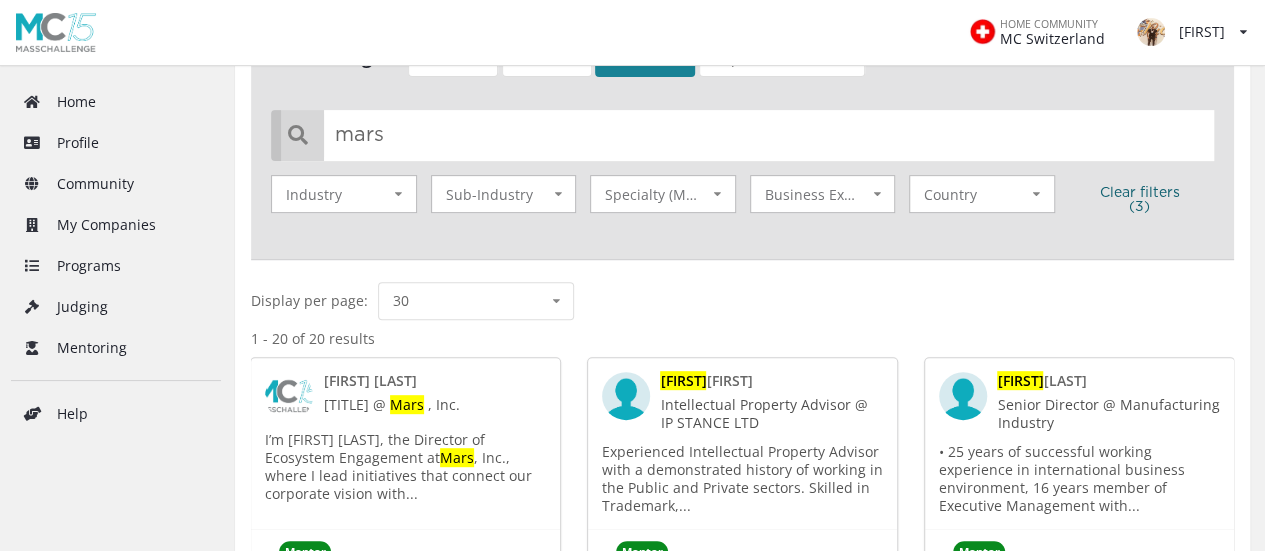 scroll, scrollTop: 0, scrollLeft: 0, axis: both 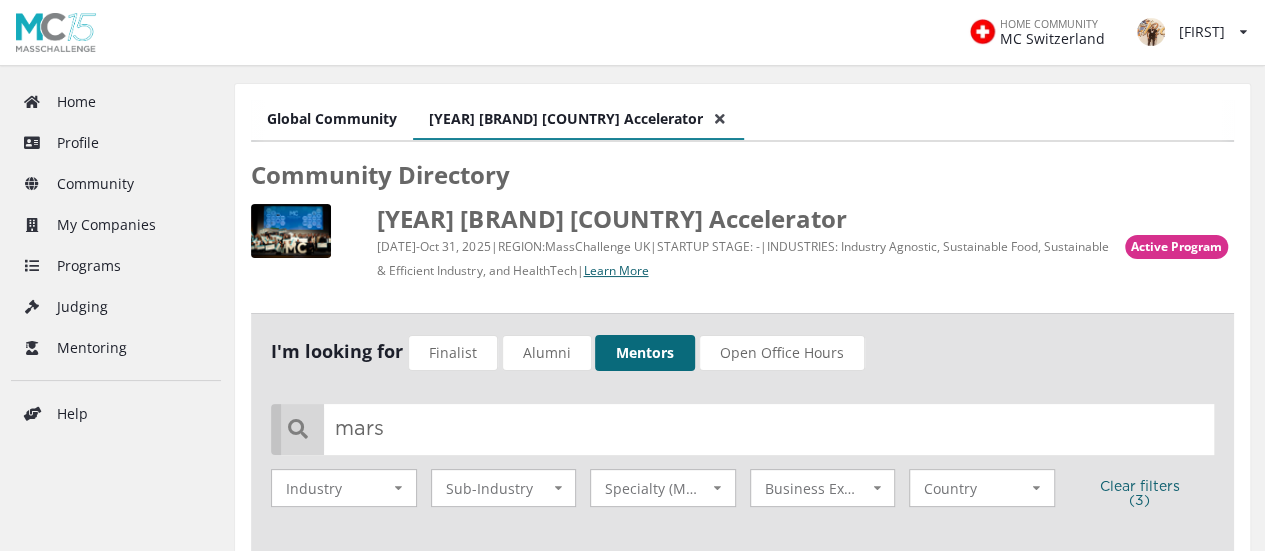 click on "Mentors" at bounding box center (645, 353) 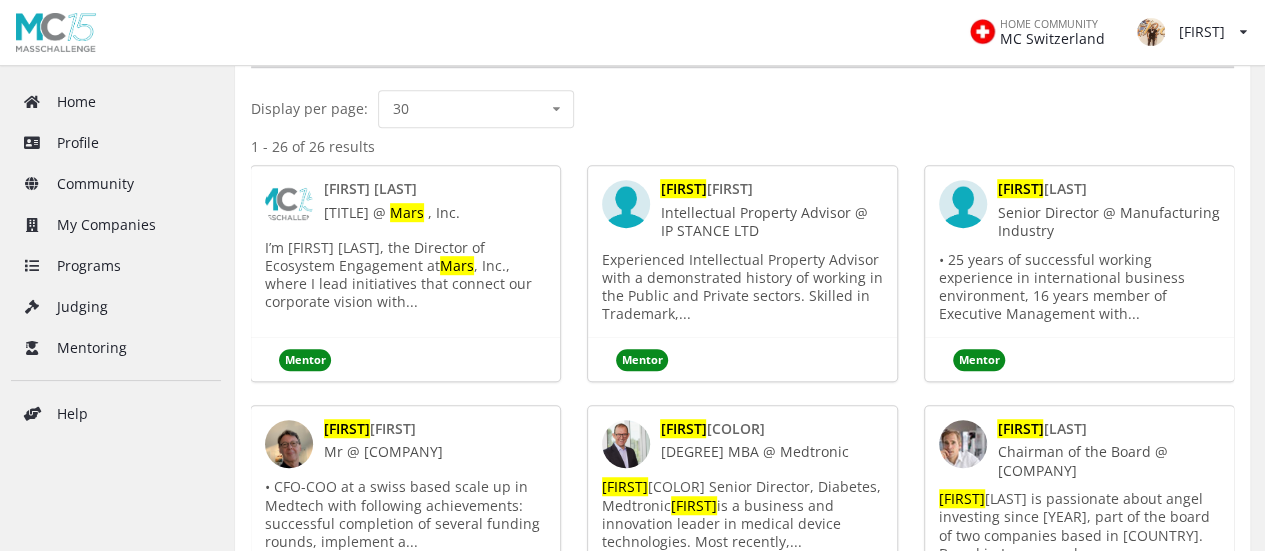 scroll, scrollTop: 0, scrollLeft: 0, axis: both 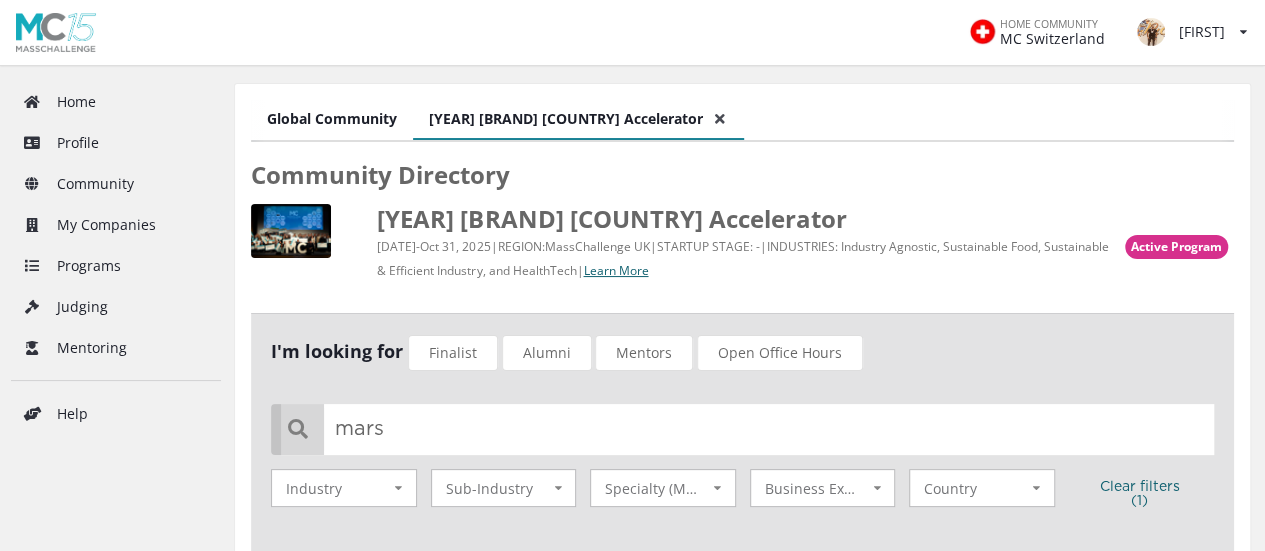 click on "Global Community" at bounding box center (332, 120) 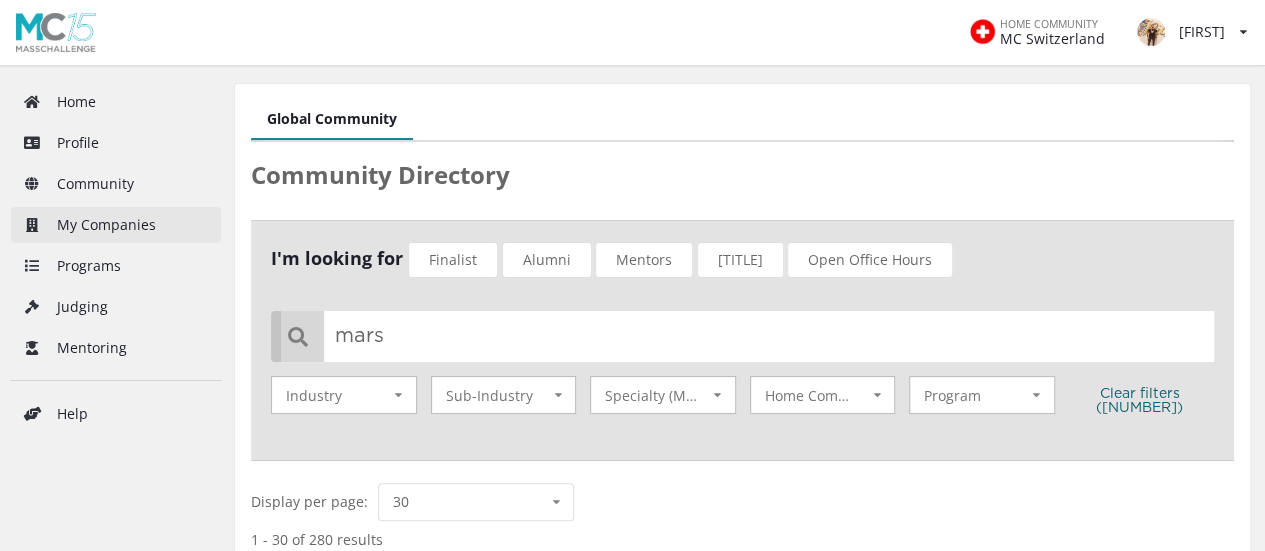click on "My Companies" at bounding box center (116, 225) 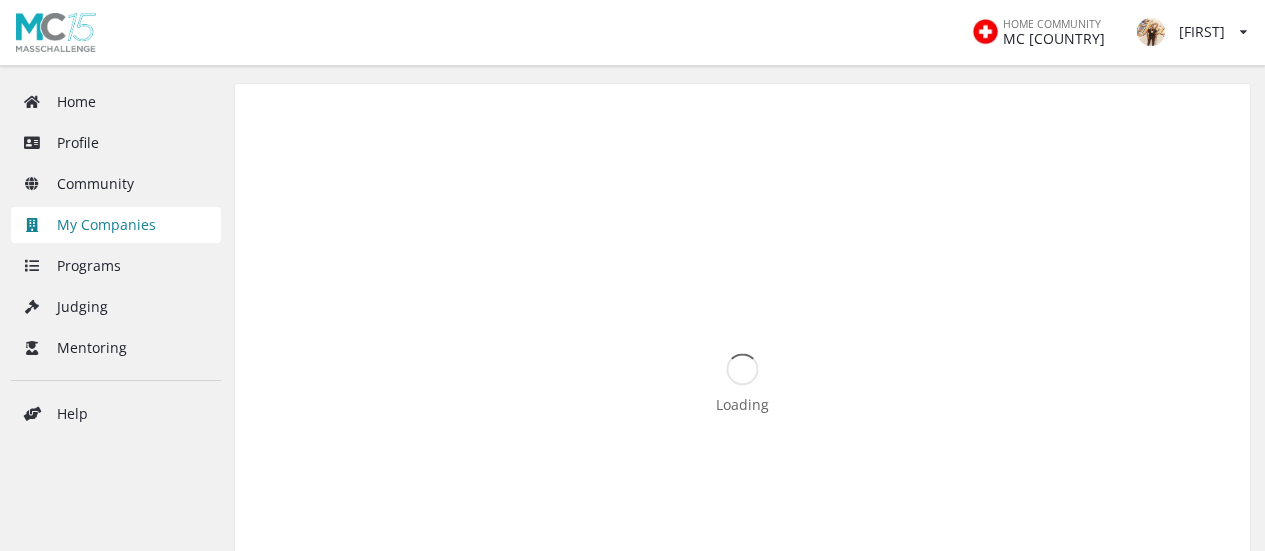scroll, scrollTop: 0, scrollLeft: 0, axis: both 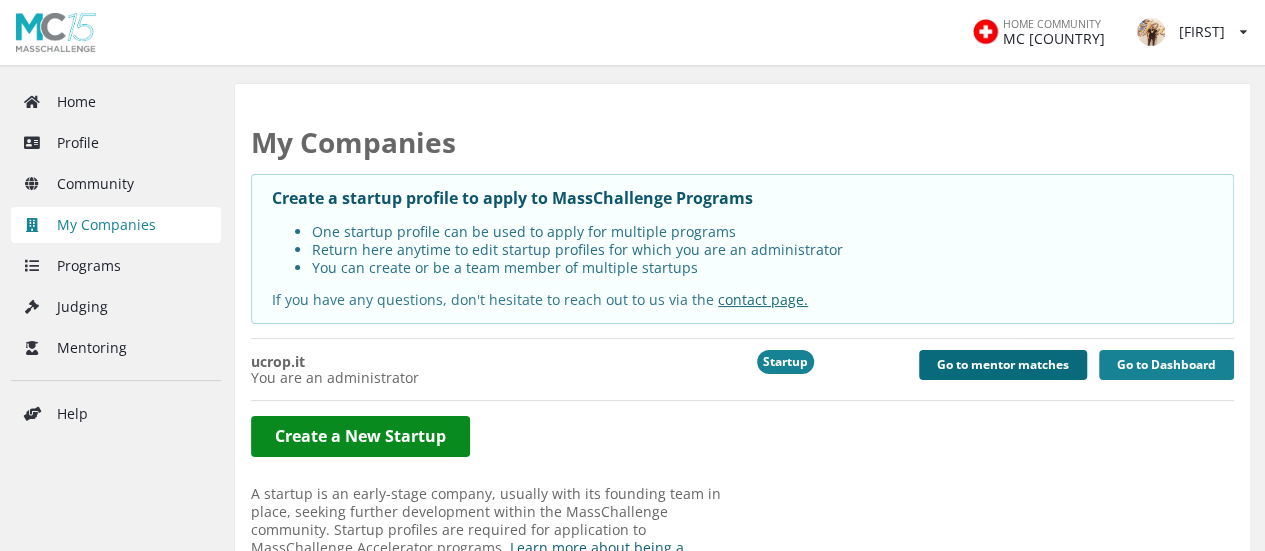 click on "Go to mentor matches" at bounding box center (1003, 365) 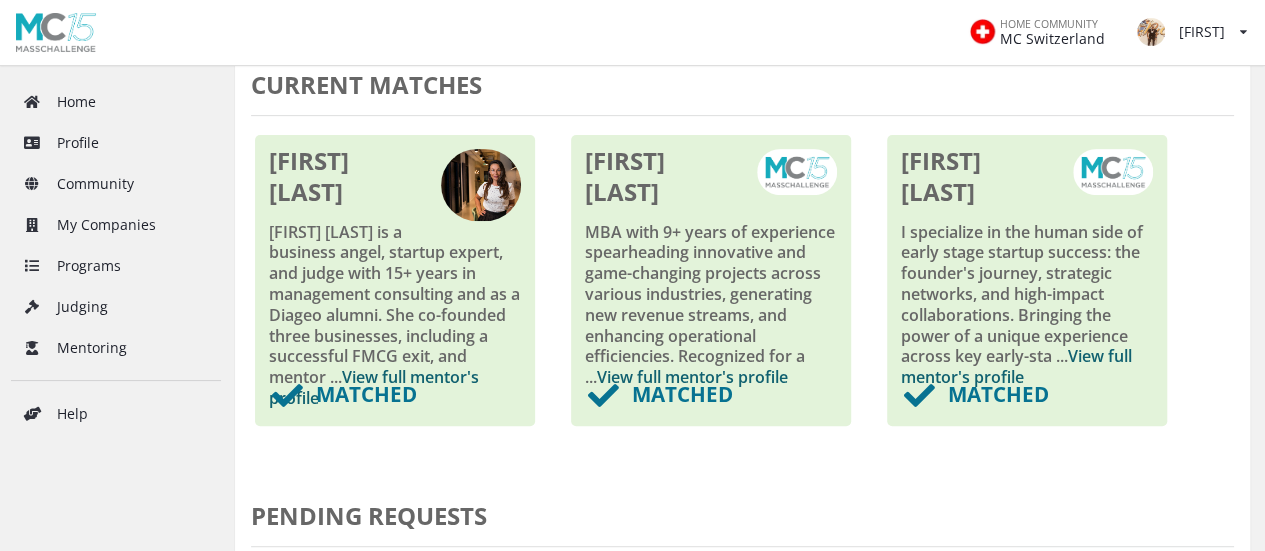 scroll, scrollTop: 308, scrollLeft: 0, axis: vertical 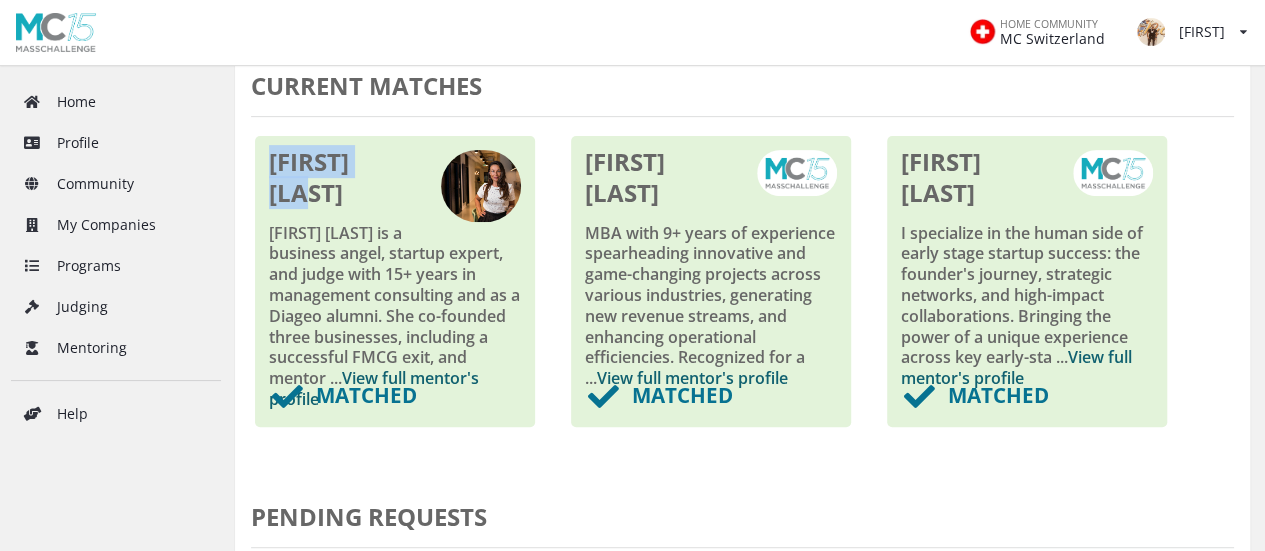 drag, startPoint x: 267, startPoint y: 163, endPoint x: 404, endPoint y: 165, distance: 137.0146 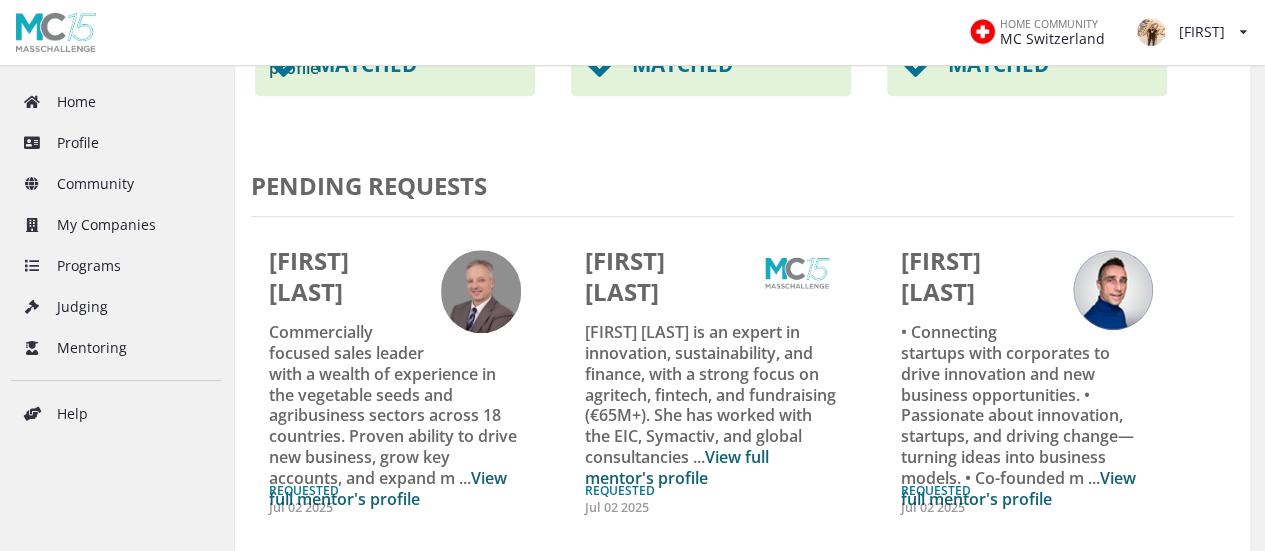 scroll, scrollTop: 640, scrollLeft: 0, axis: vertical 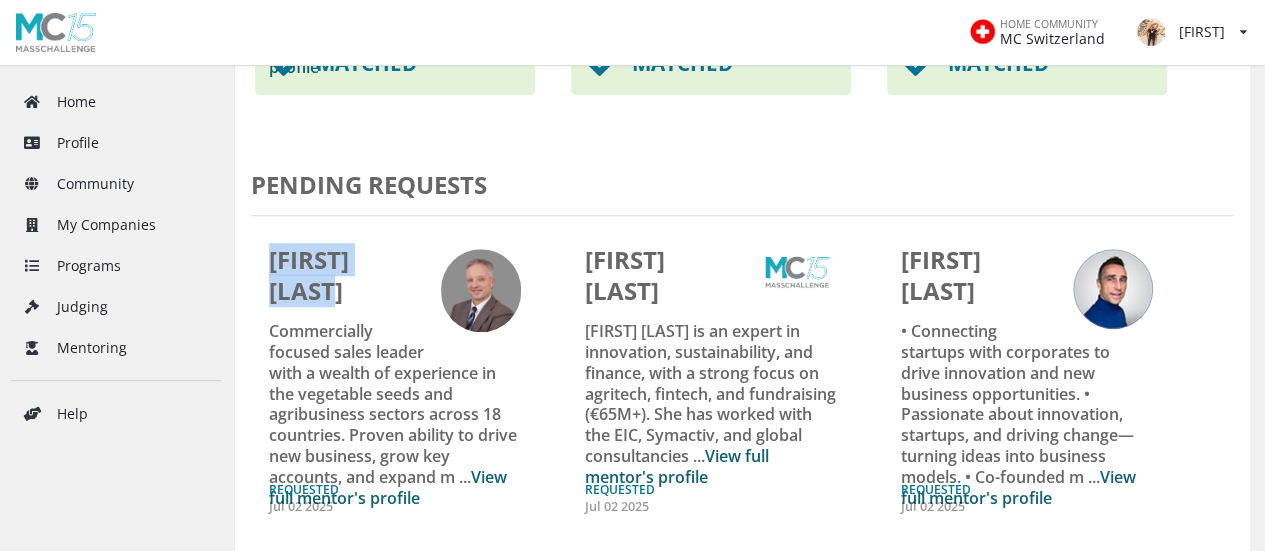drag, startPoint x: 269, startPoint y: 257, endPoint x: 418, endPoint y: 285, distance: 151.60805 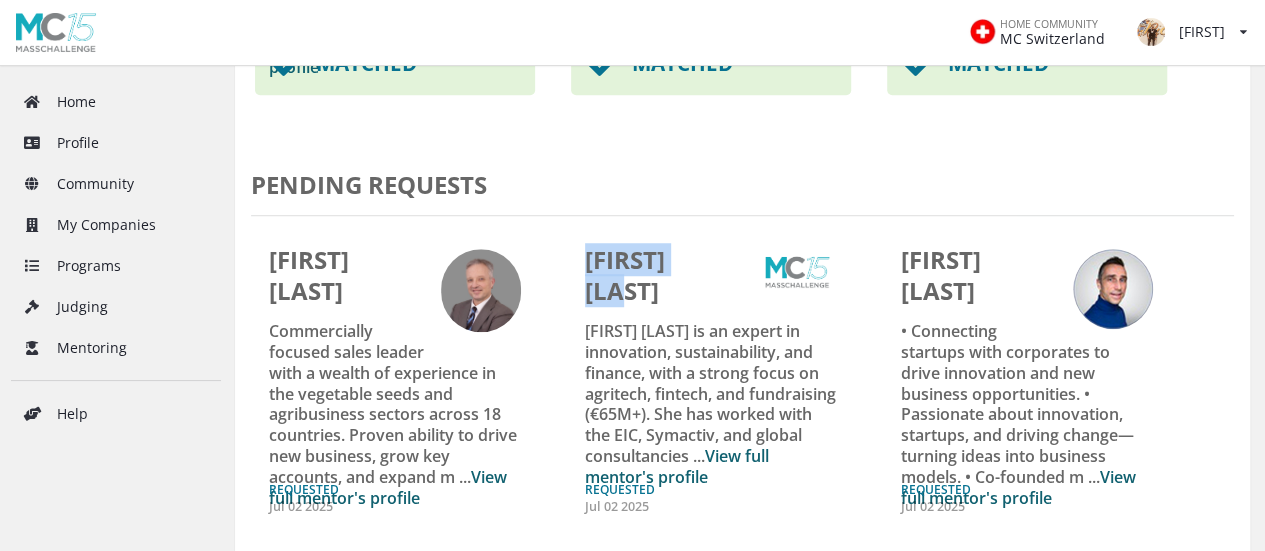 drag, startPoint x: 586, startPoint y: 263, endPoint x: 755, endPoint y: 249, distance: 169.57889 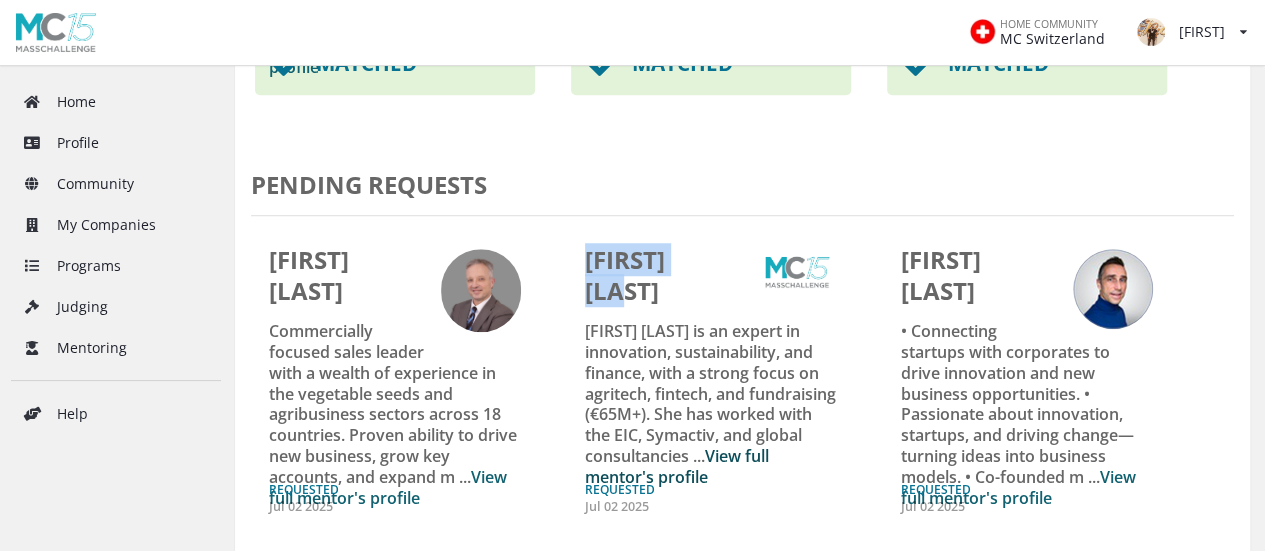 click on "View full mentor's profile" at bounding box center (677, 466) 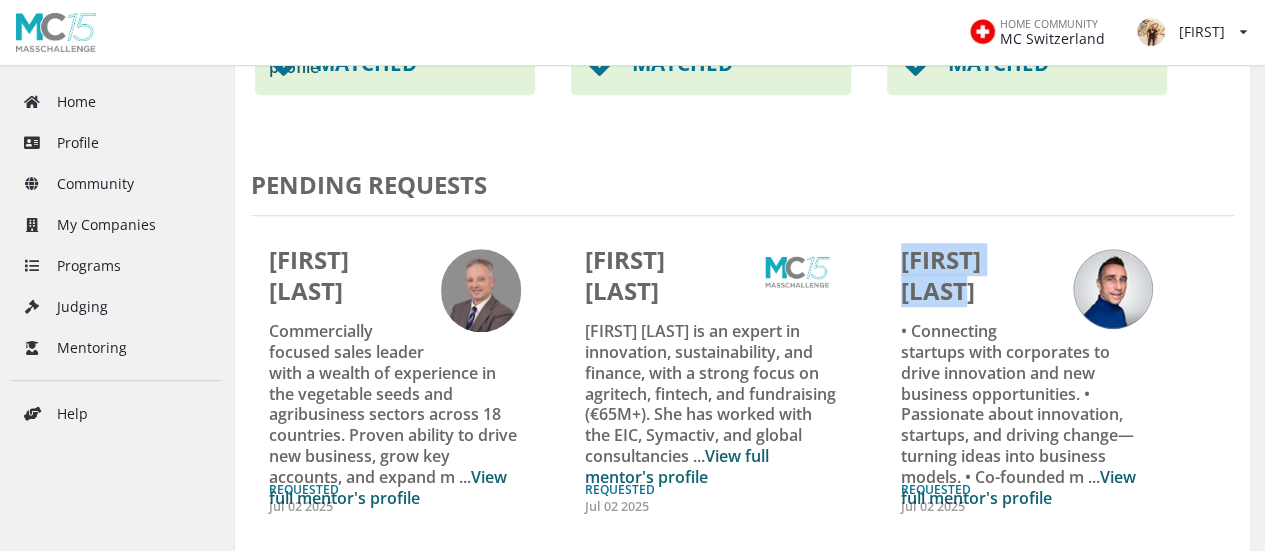 drag, startPoint x: 900, startPoint y: 255, endPoint x: 1052, endPoint y: 262, distance: 152.1611 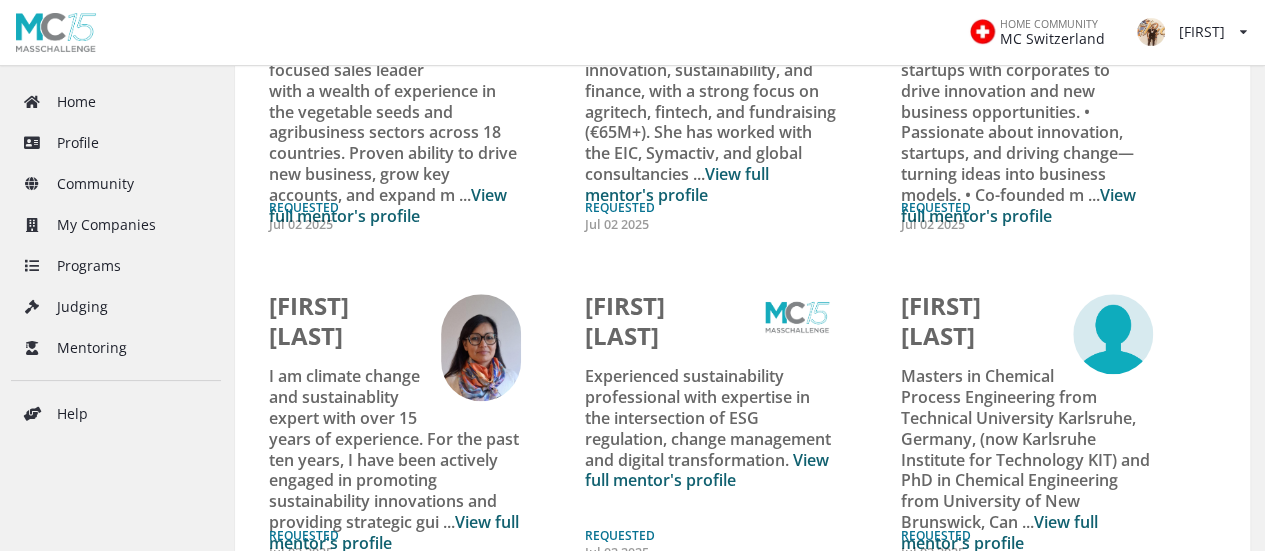 scroll, scrollTop: 923, scrollLeft: 0, axis: vertical 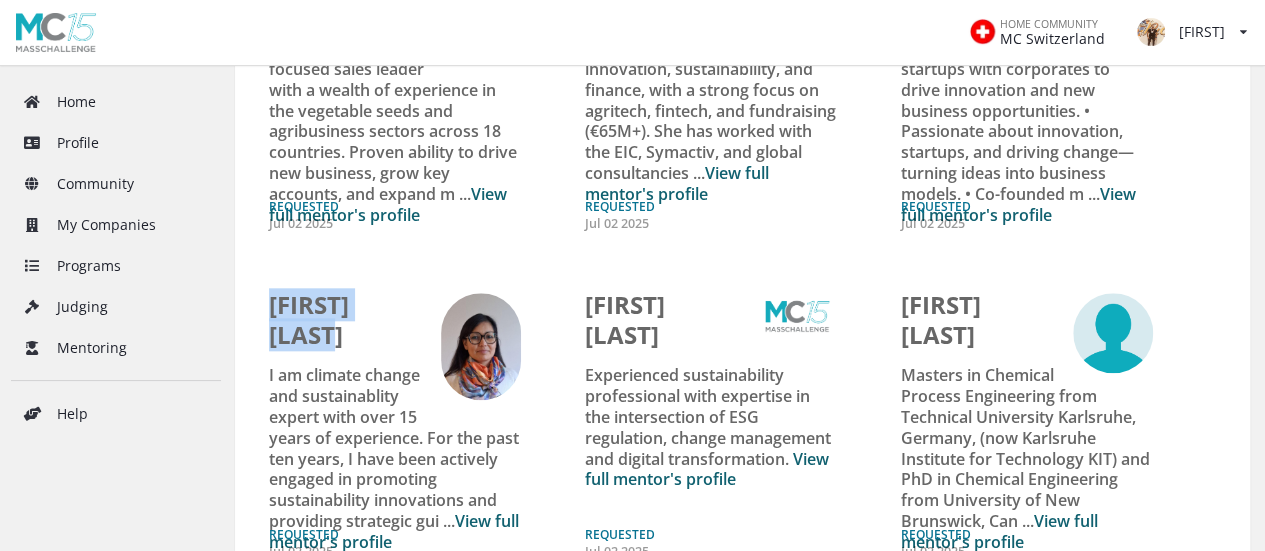 drag, startPoint x: 266, startPoint y: 307, endPoint x: 406, endPoint y: 326, distance: 141.2834 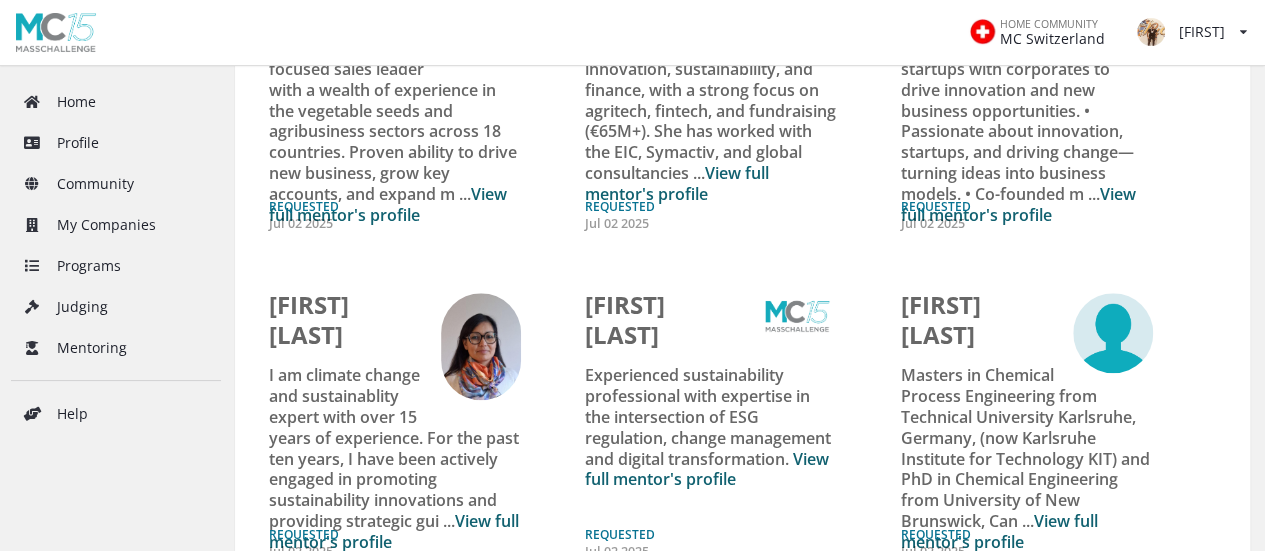 drag, startPoint x: 906, startPoint y: 305, endPoint x: 970, endPoint y: 339, distance: 72.47068 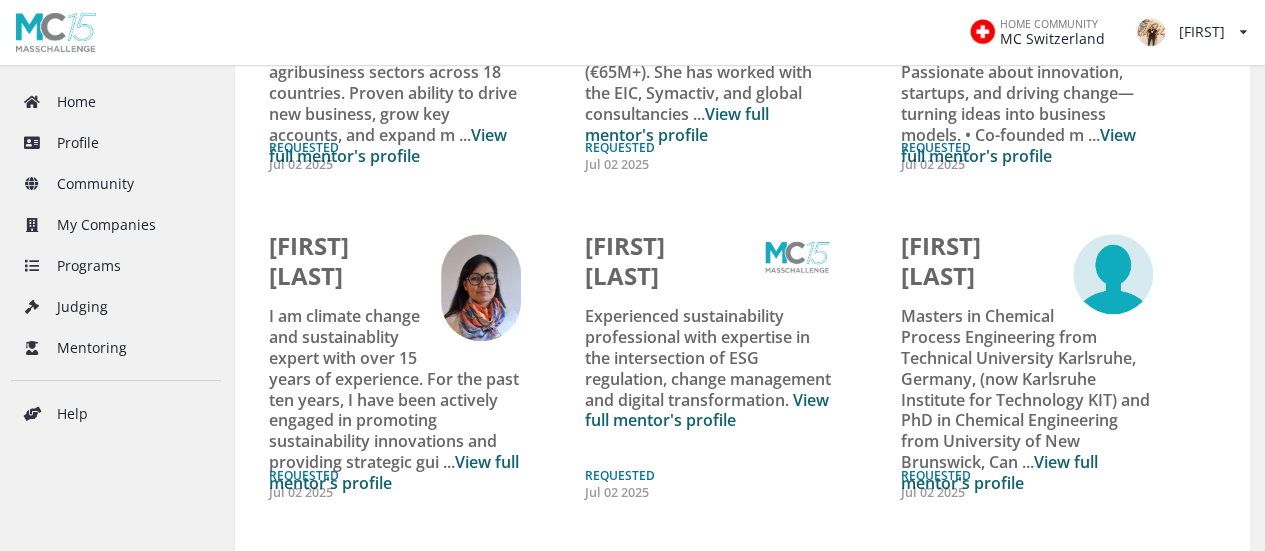 scroll, scrollTop: 937, scrollLeft: 0, axis: vertical 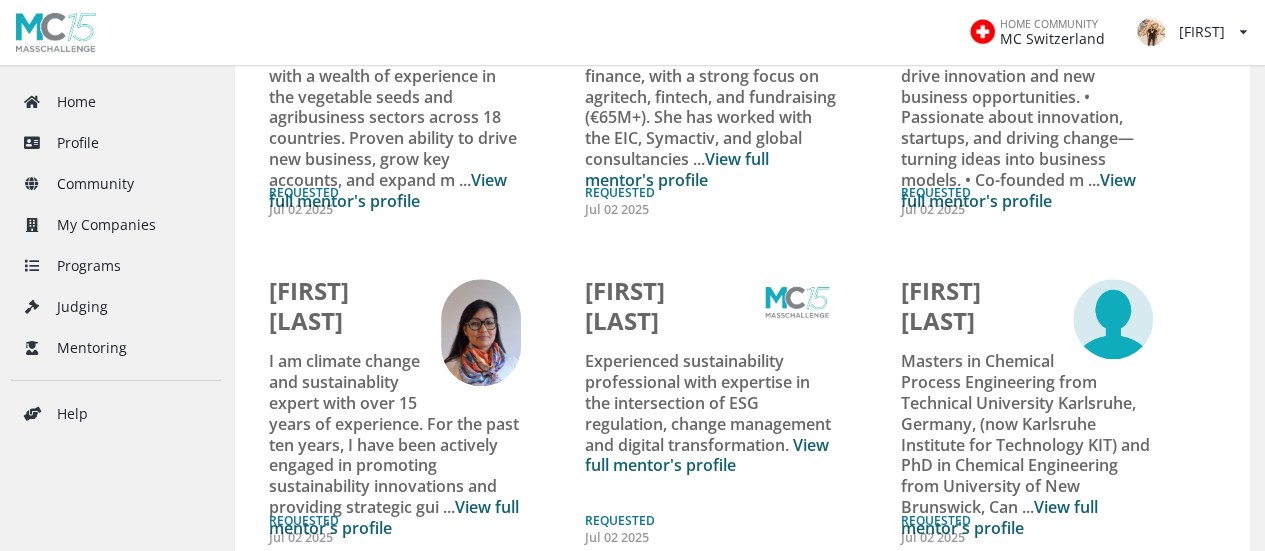 click on "Wolfgang Hoepfl Masters in Chemical Process Engineering from Technical University Karlsruhe, Germany, (now Karlsruhe Institute for Technology KIT) and PhD in Chemical Engineering from University of New Brunswick, Can   ...  View full mentor's profile" at bounding box center (395, 53) 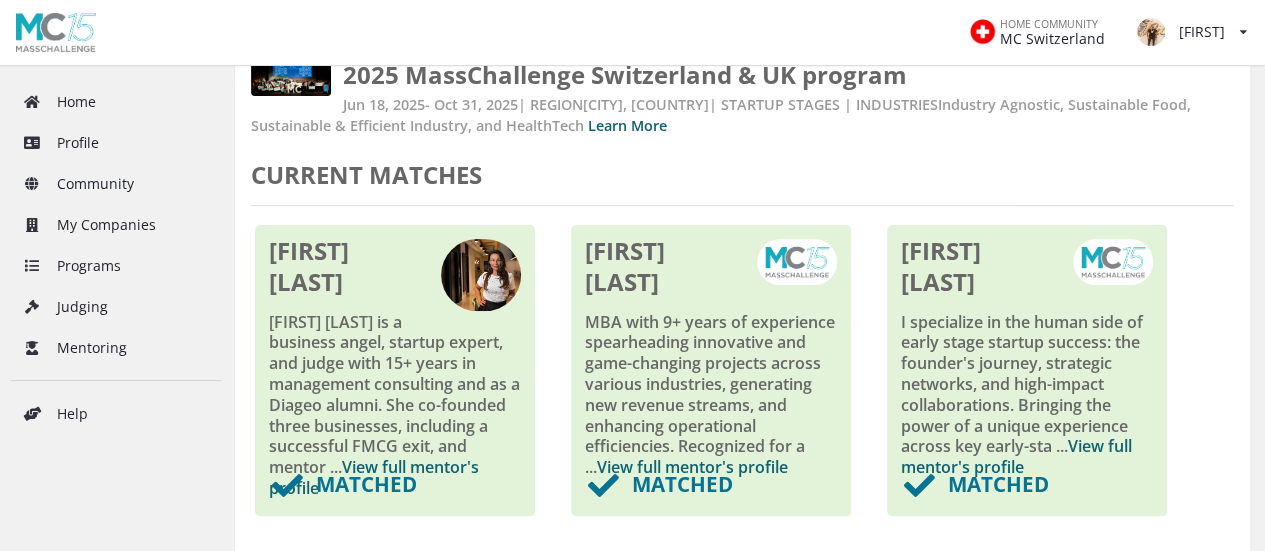scroll, scrollTop: 245, scrollLeft: 0, axis: vertical 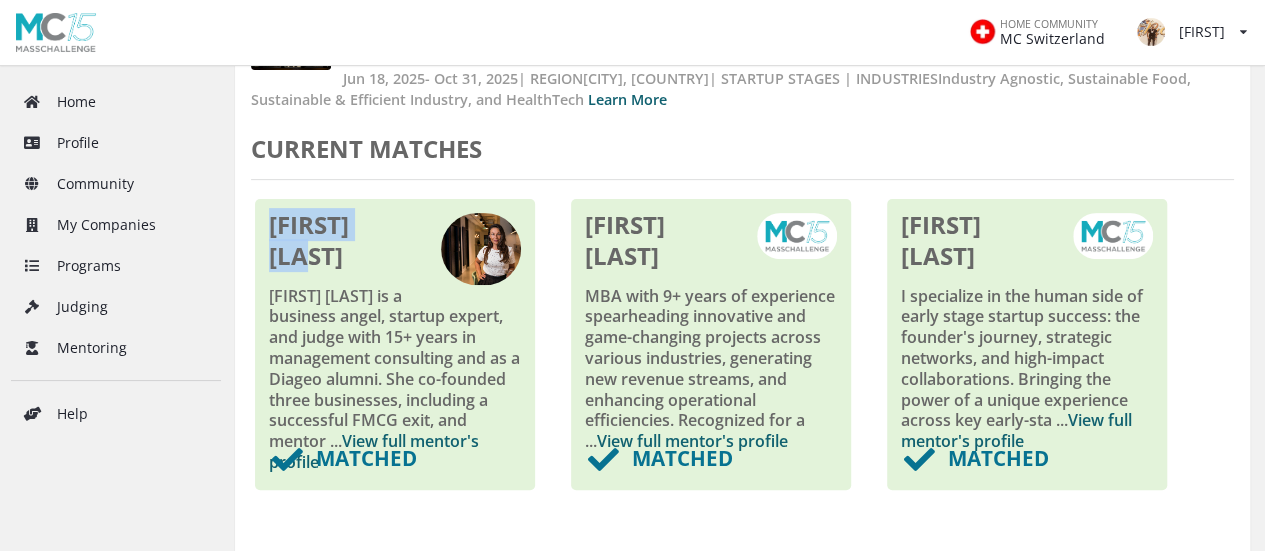 drag, startPoint x: 412, startPoint y: 233, endPoint x: 256, endPoint y: 225, distance: 156.20499 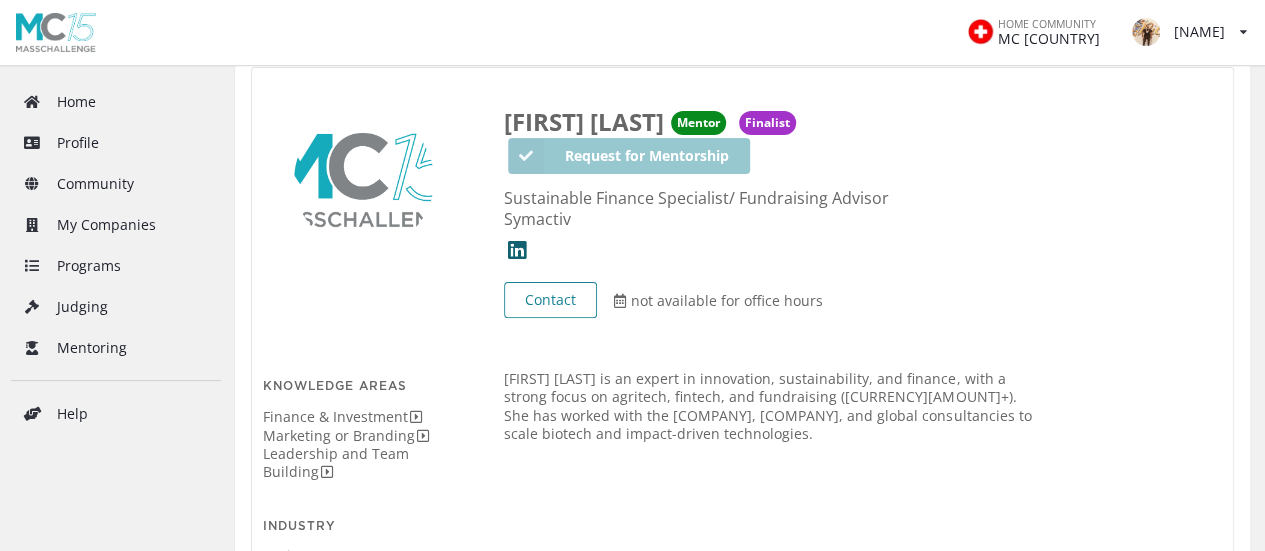scroll, scrollTop: 0, scrollLeft: 0, axis: both 